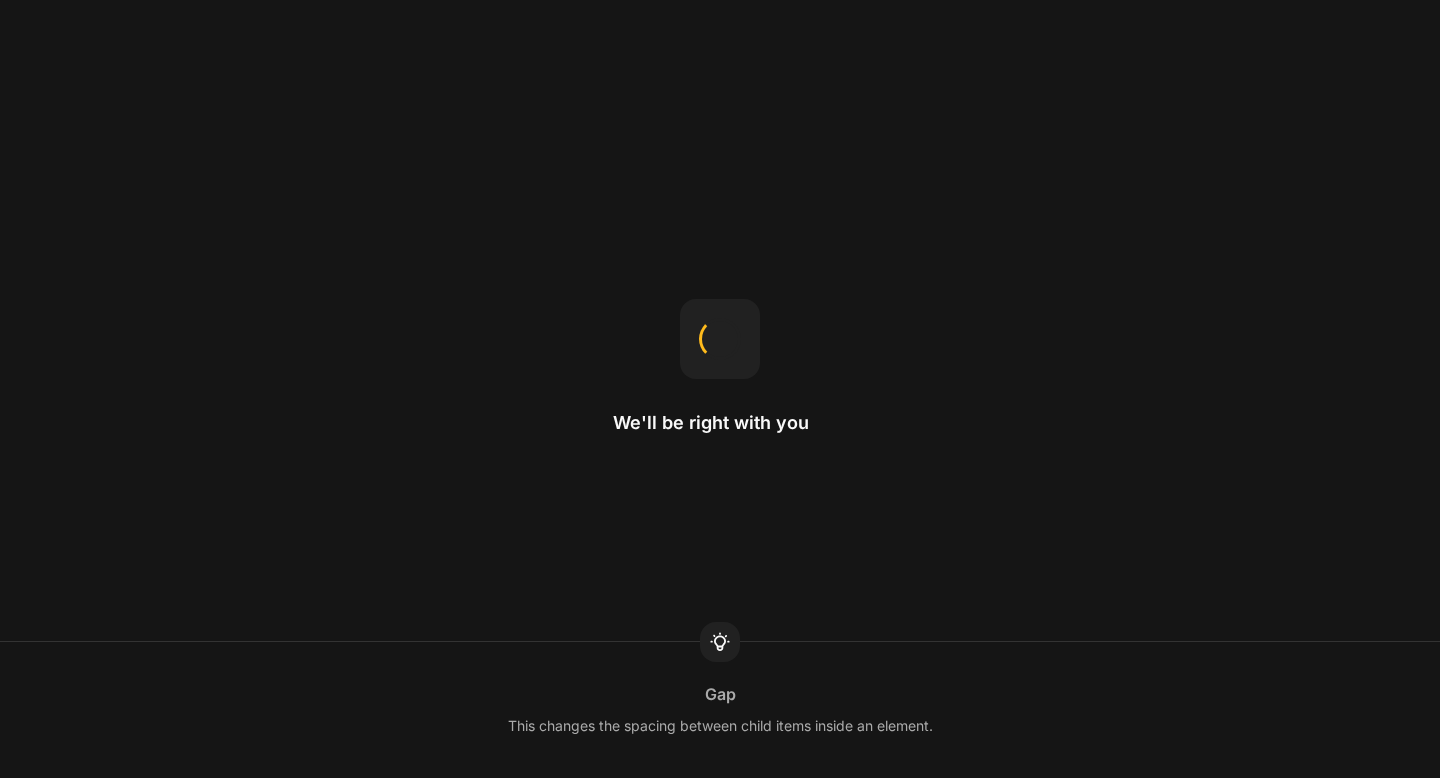 scroll, scrollTop: 0, scrollLeft: 0, axis: both 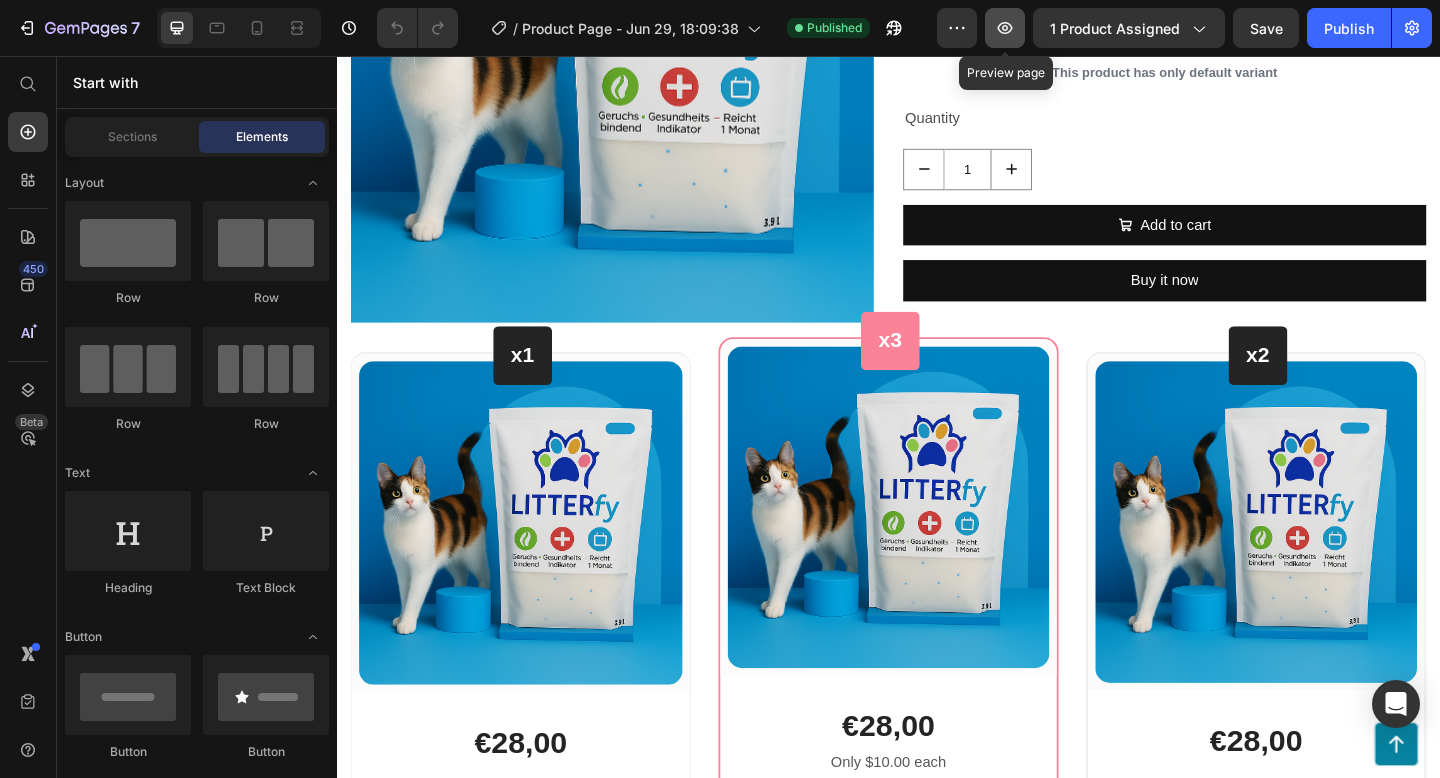 click 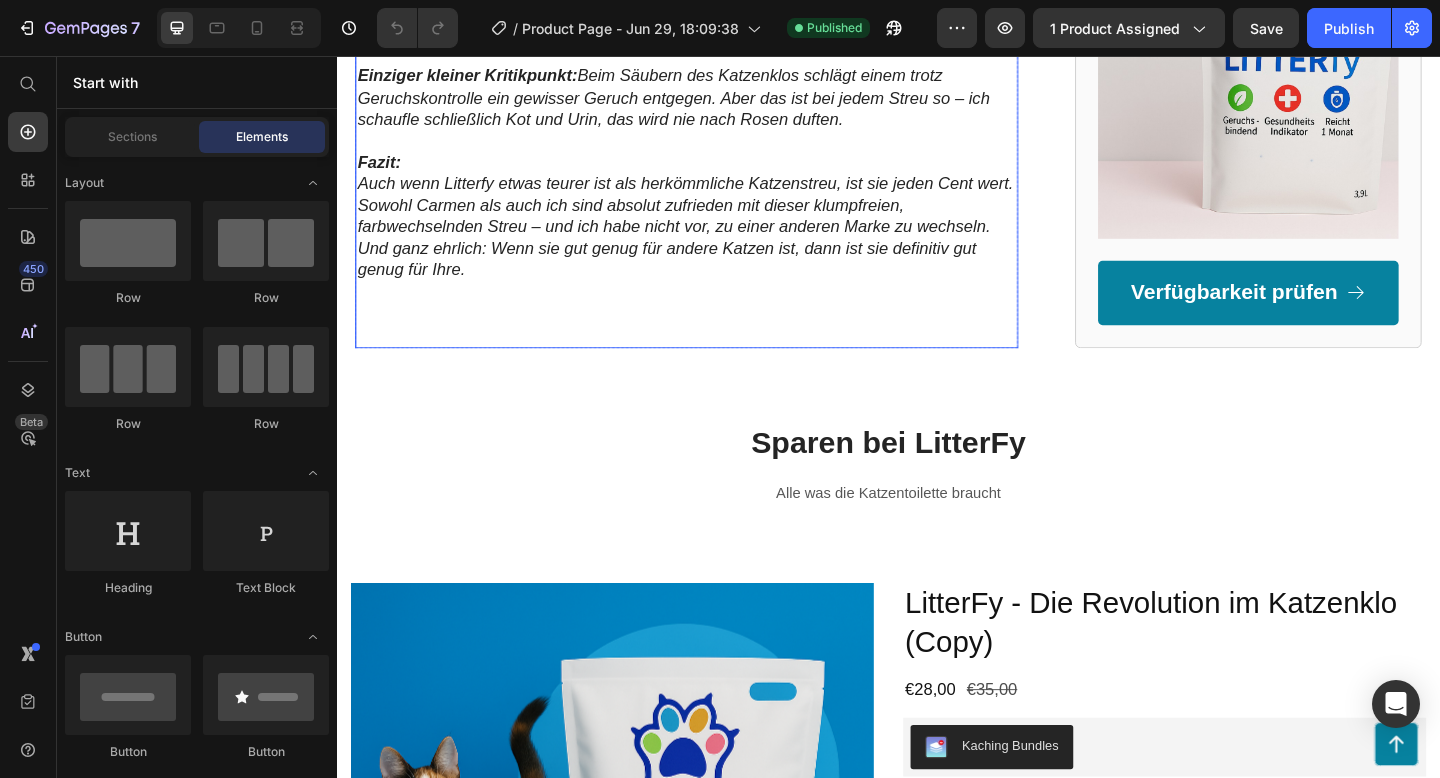 scroll, scrollTop: 2917, scrollLeft: 0, axis: vertical 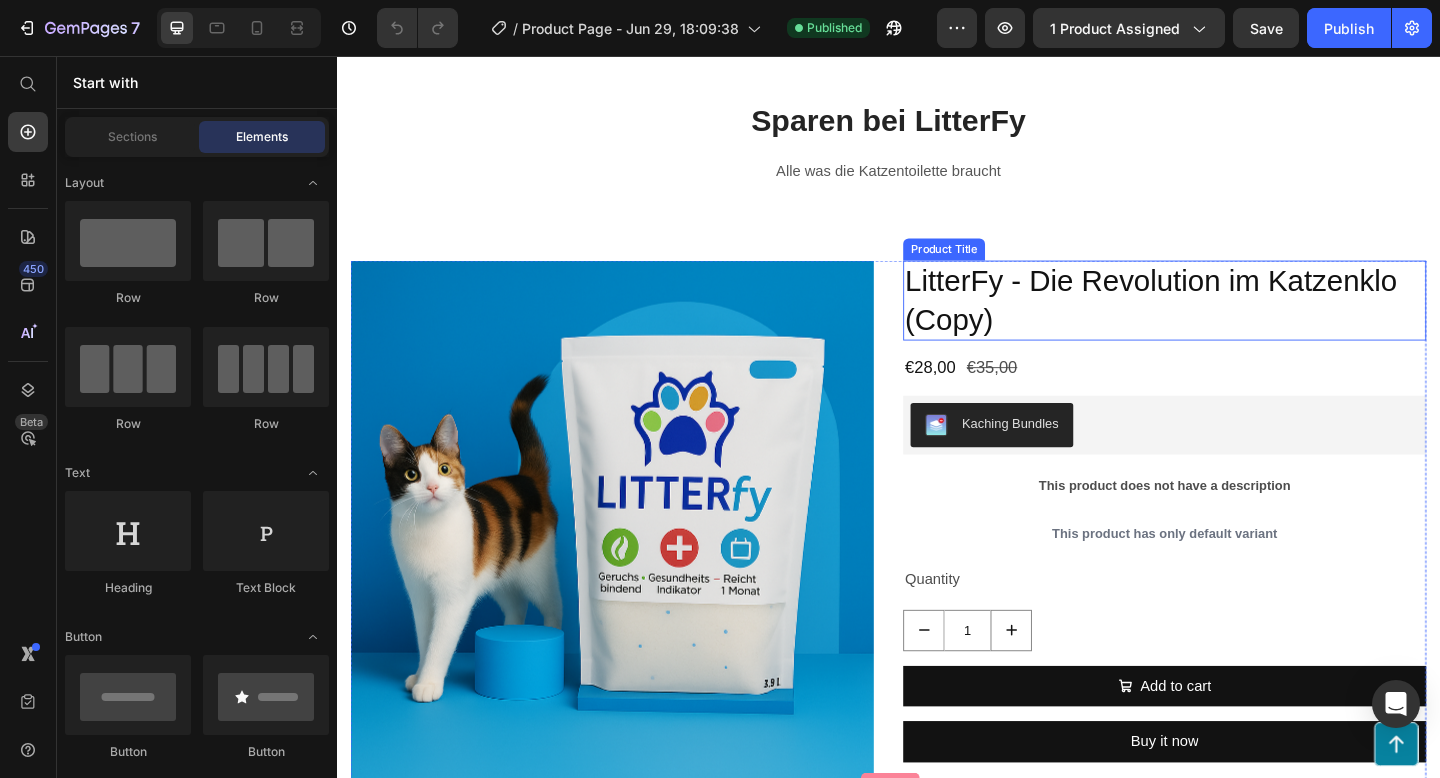 click on "LitterFy - Die Revolution im Katzenklo (Copy)" at bounding box center (1237, 322) 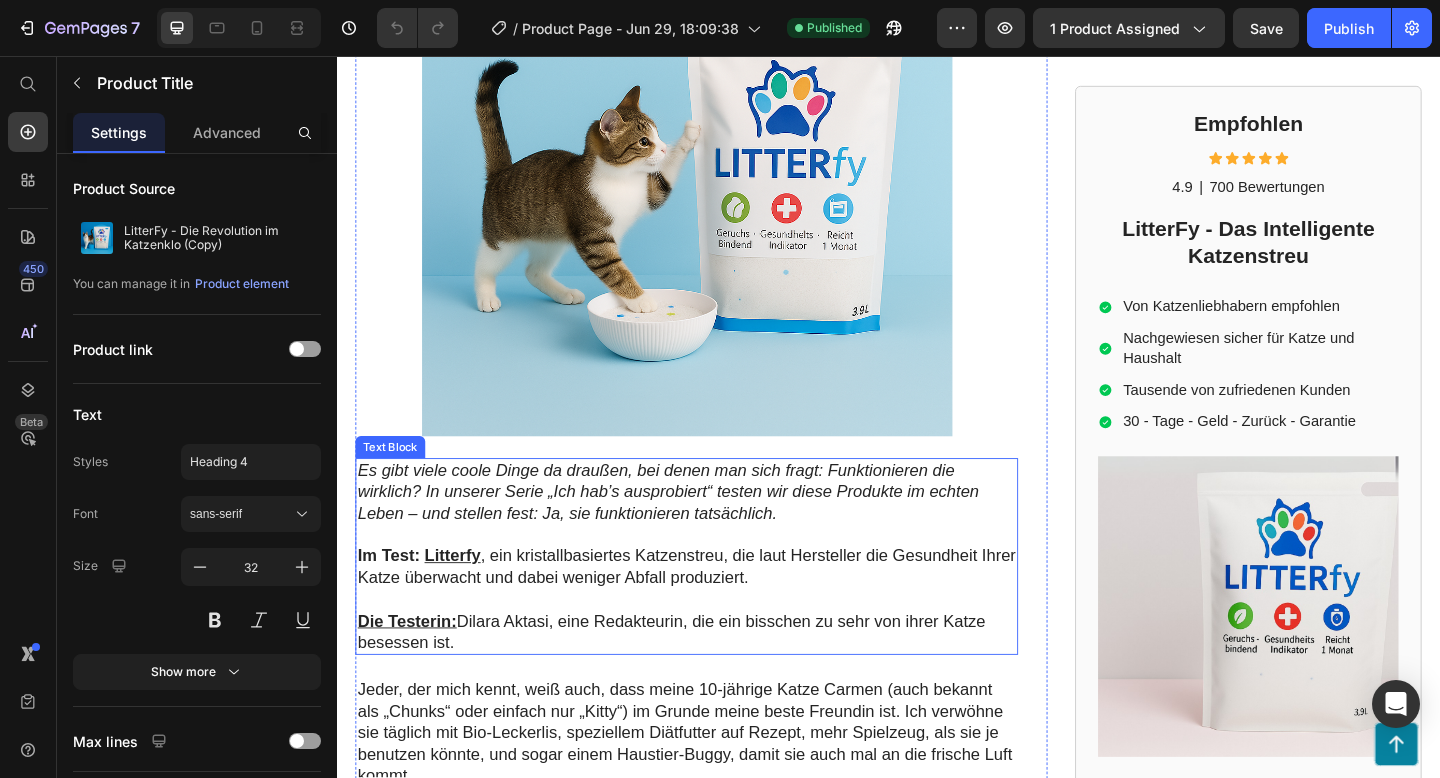 scroll, scrollTop: 627, scrollLeft: 0, axis: vertical 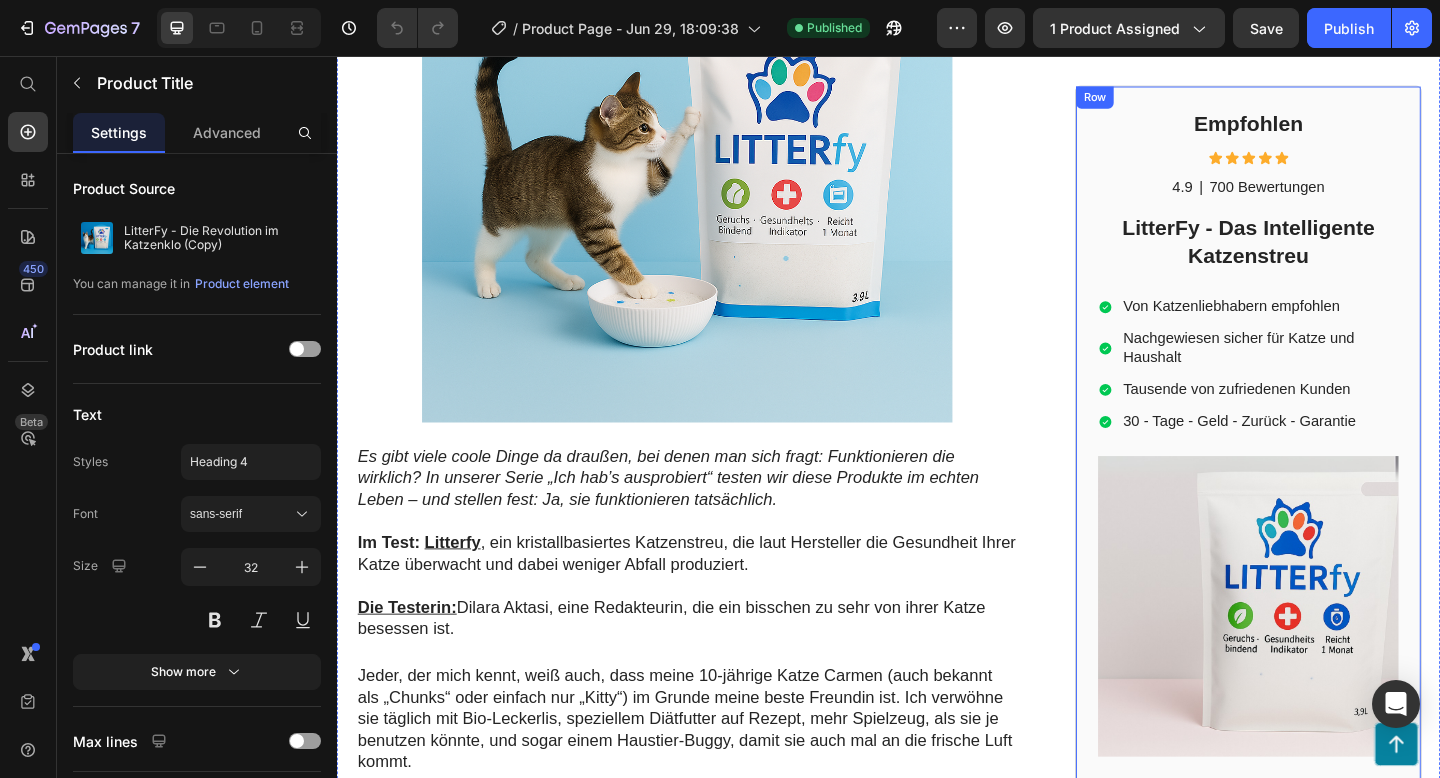 click on "Empfohlen Heading Icon Icon Icon Icon Icon Icon List 4.9 Text Block | Text Block 700 Bewertungen Text Block Row LitterFy - Das Intelligente Katzenstreu Heading Von Katzenliebhabern empfohlen Nachgewiesen sicher für Katze und Haushalt Tausende von zufriedenen Kunden 30 - Tage - Geld - Zurück - Garantie Item List Image
Verfügbarkeit prüfen Button" at bounding box center (1328, 512) 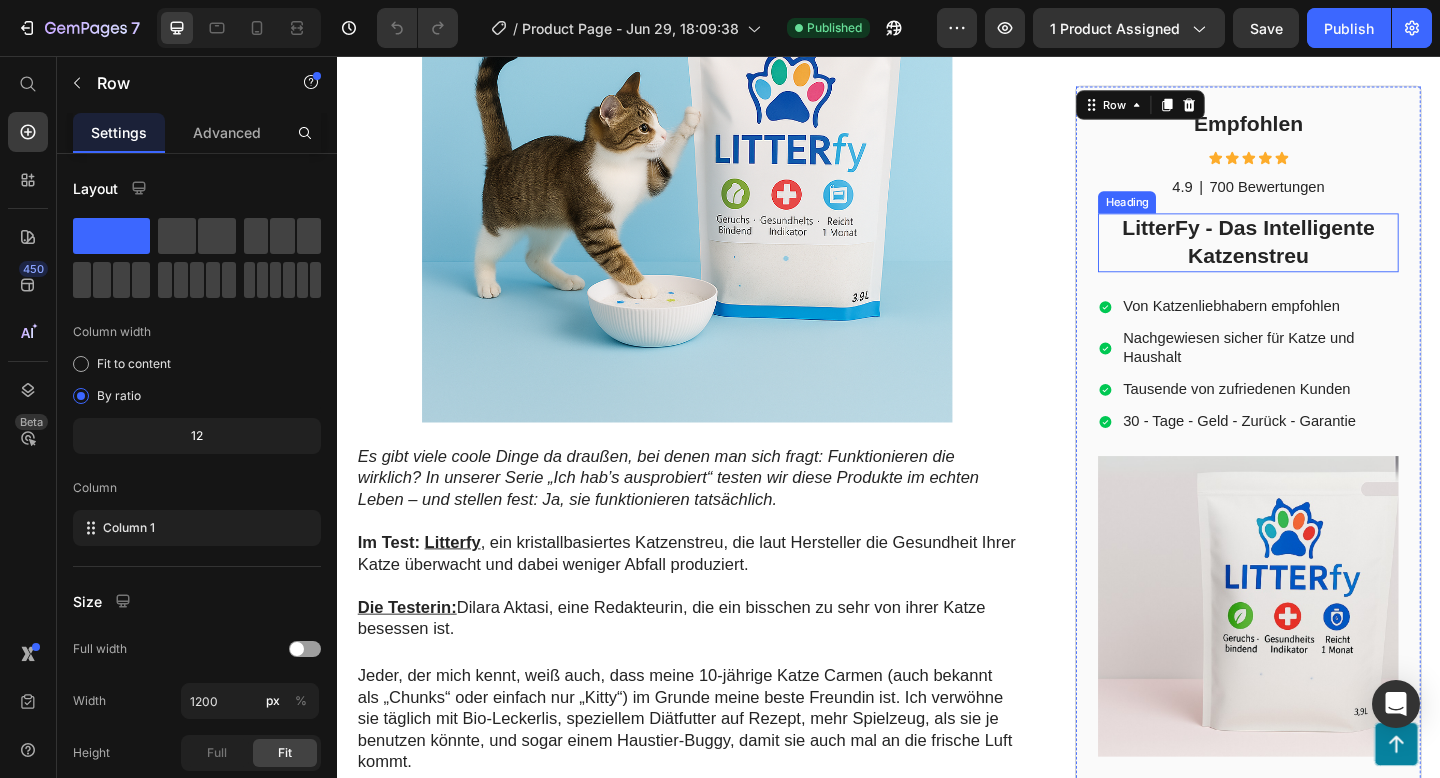 click on "LitterFy - Das Intelligente Katzenstreu" at bounding box center (1328, 260) 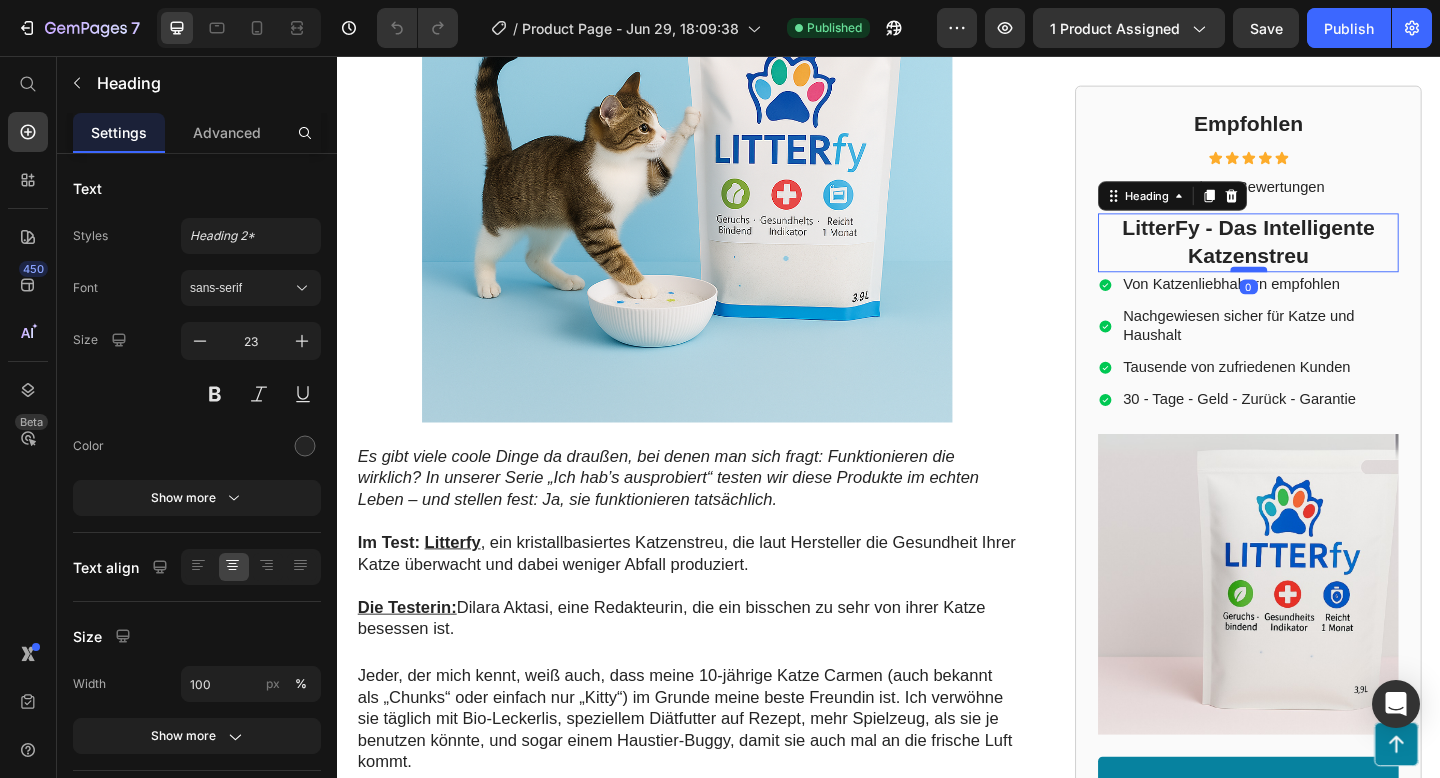 drag, startPoint x: 1331, startPoint y: 313, endPoint x: 1334, endPoint y: 289, distance: 24.186773 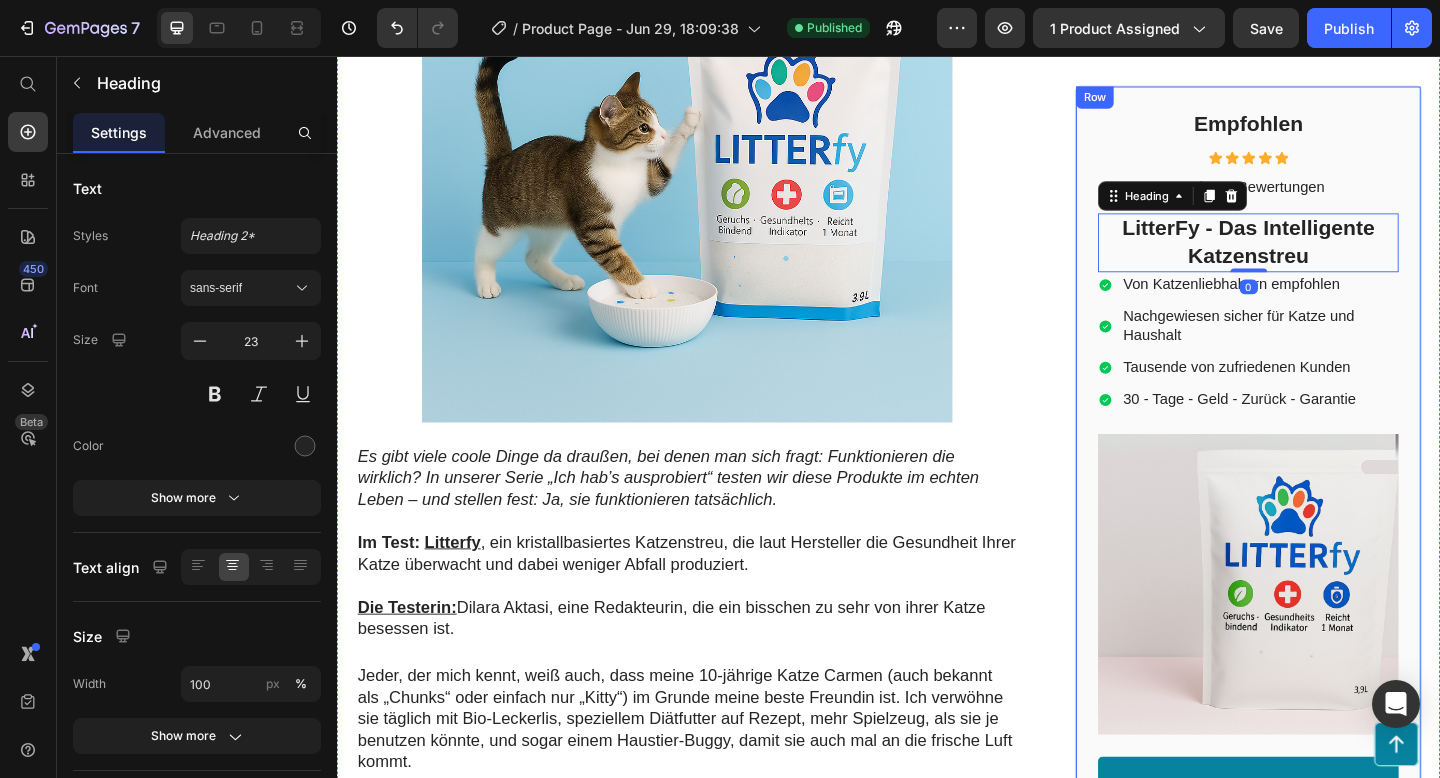 click on "Empfohlen Heading Icon Icon Icon Icon Icon Icon List 4.9 Text Block | Text Block 700 Bewertungen Text Block Row LitterFy - Das Intelligente Katzenstreu Heading   0 Von Katzenliebhabern empfohlen Nachgewiesen sicher für Katze und Haushalt Tausende von zufriedenen Kunden 30 - Tage - Geld - Zurück - Garantie Item List Image
Verfügbarkeit prüfen Button" at bounding box center [1328, 500] 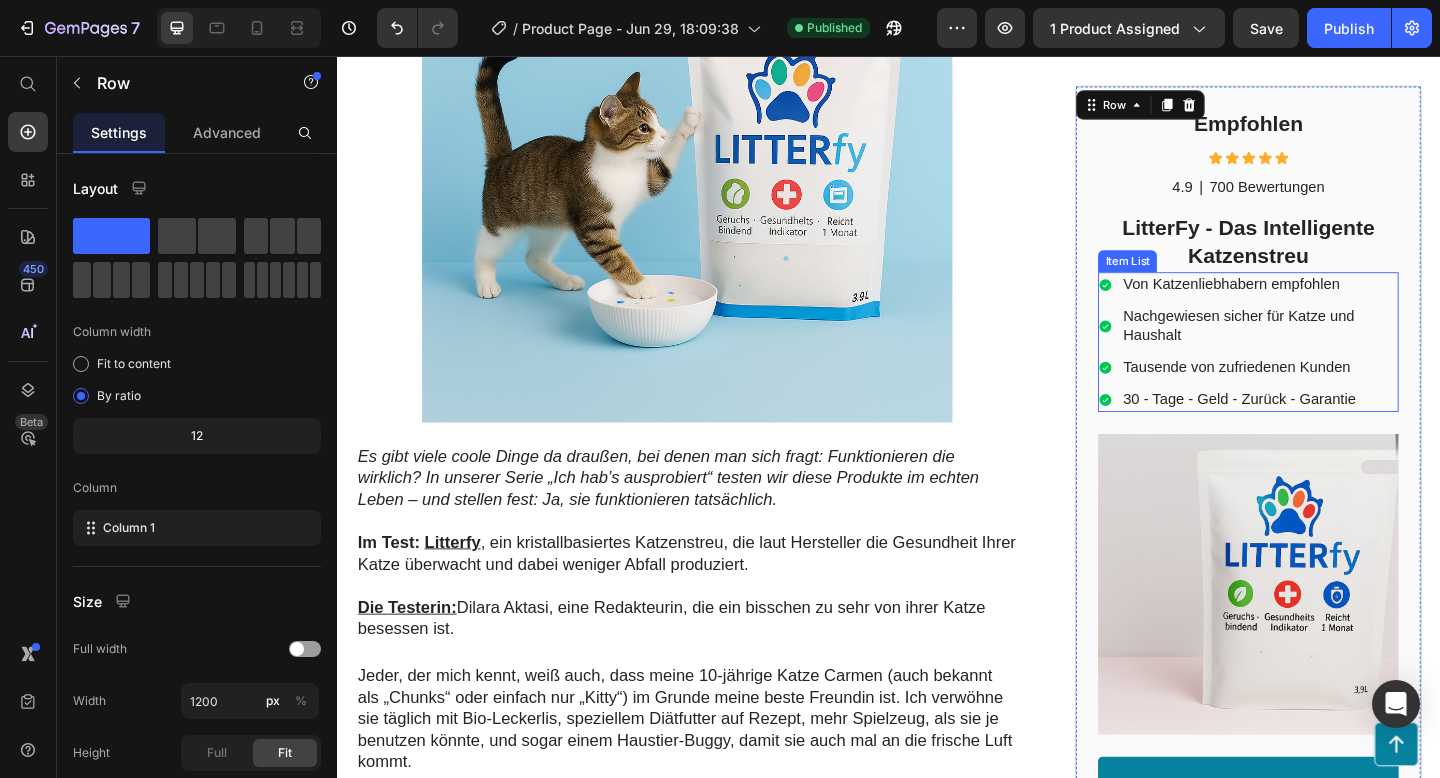click on "30 - Tage - Geld - Zurück - Garantie" at bounding box center [1340, 430] 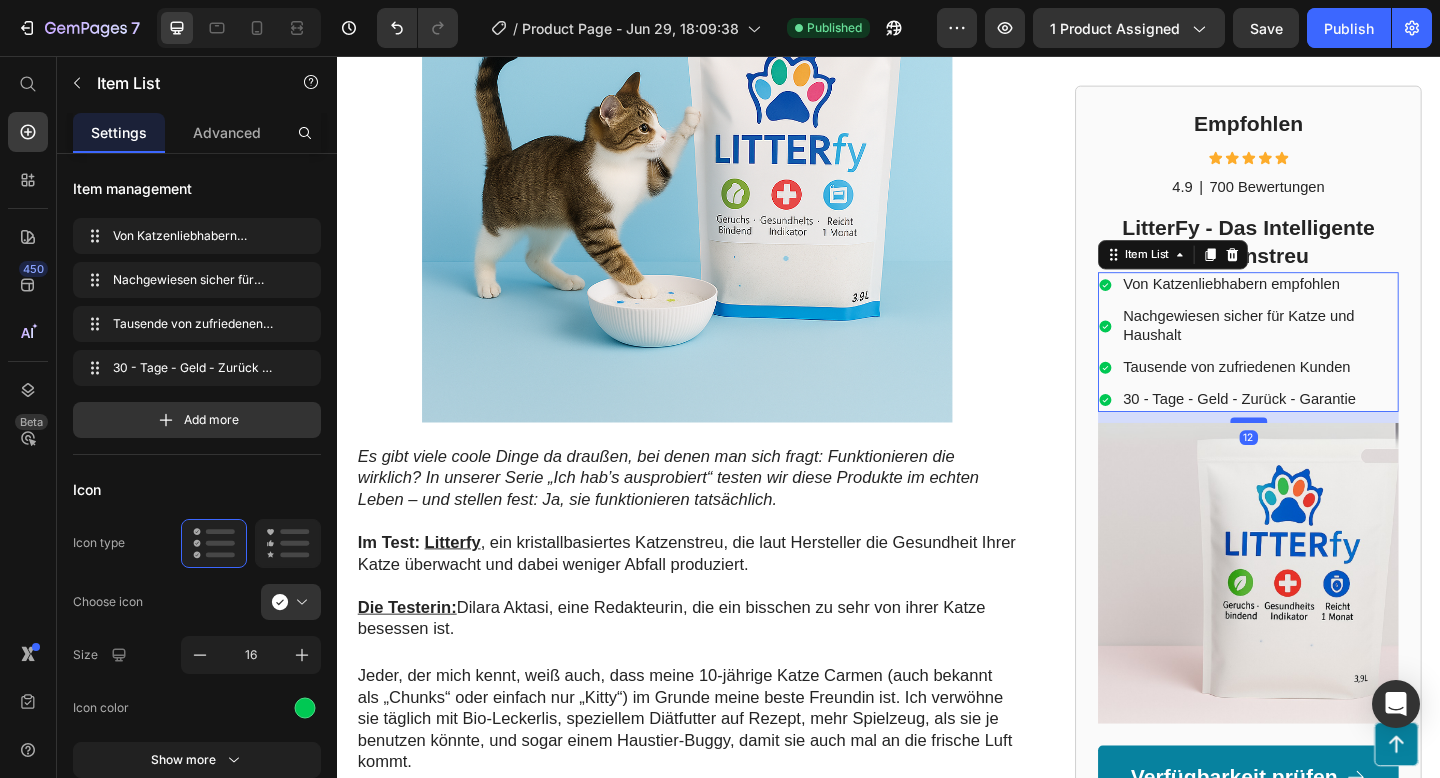 drag, startPoint x: 1322, startPoint y: 464, endPoint x: 1322, endPoint y: 452, distance: 12 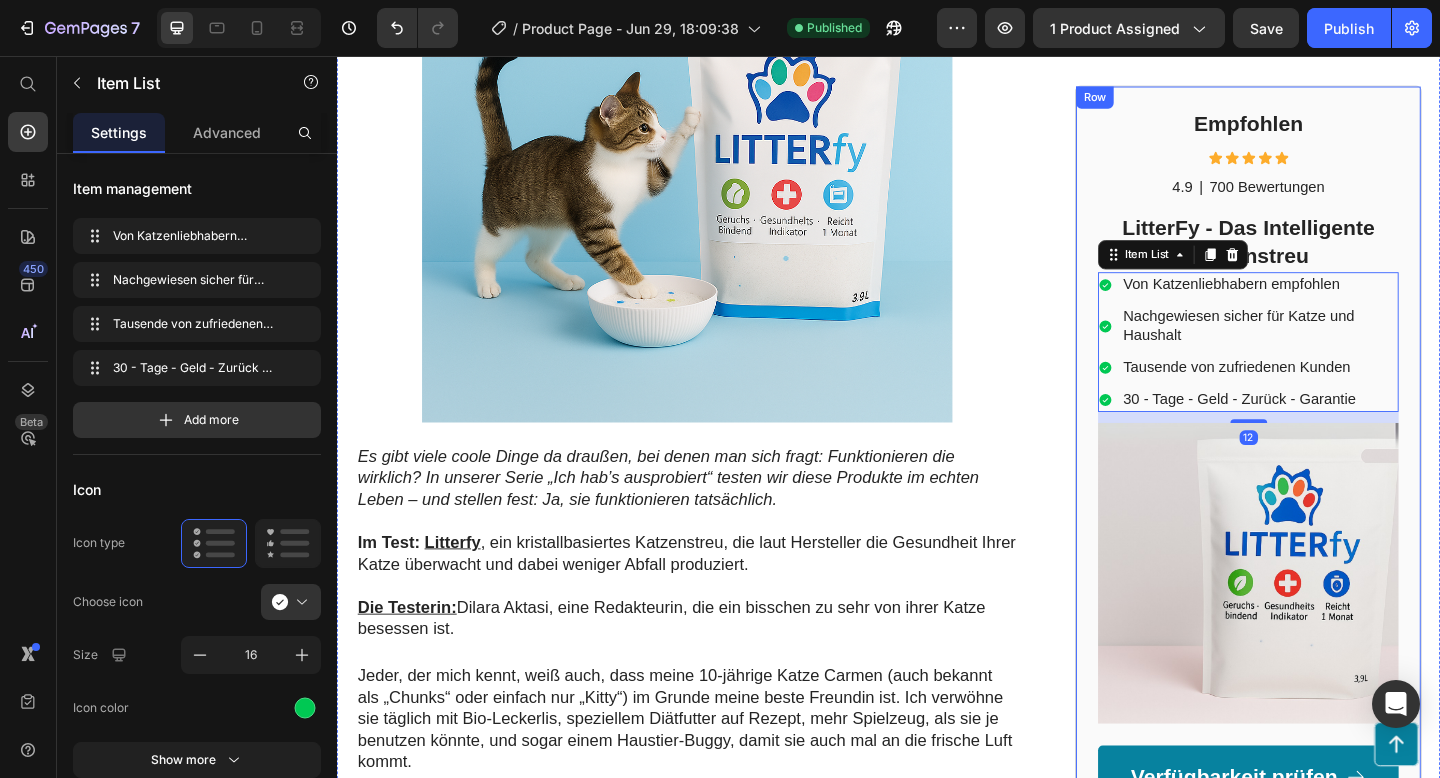 click at bounding box center (717, 166) 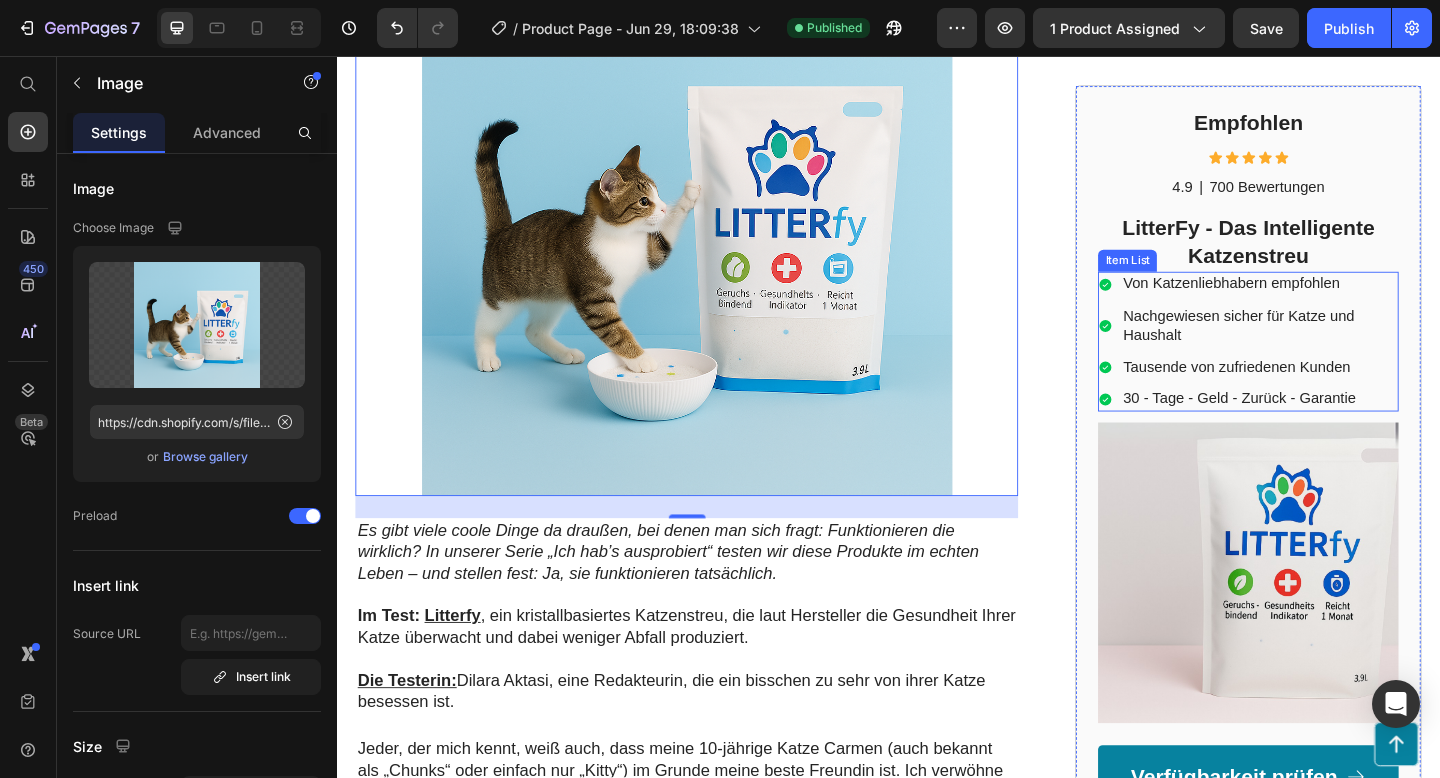 scroll, scrollTop: 528, scrollLeft: 0, axis: vertical 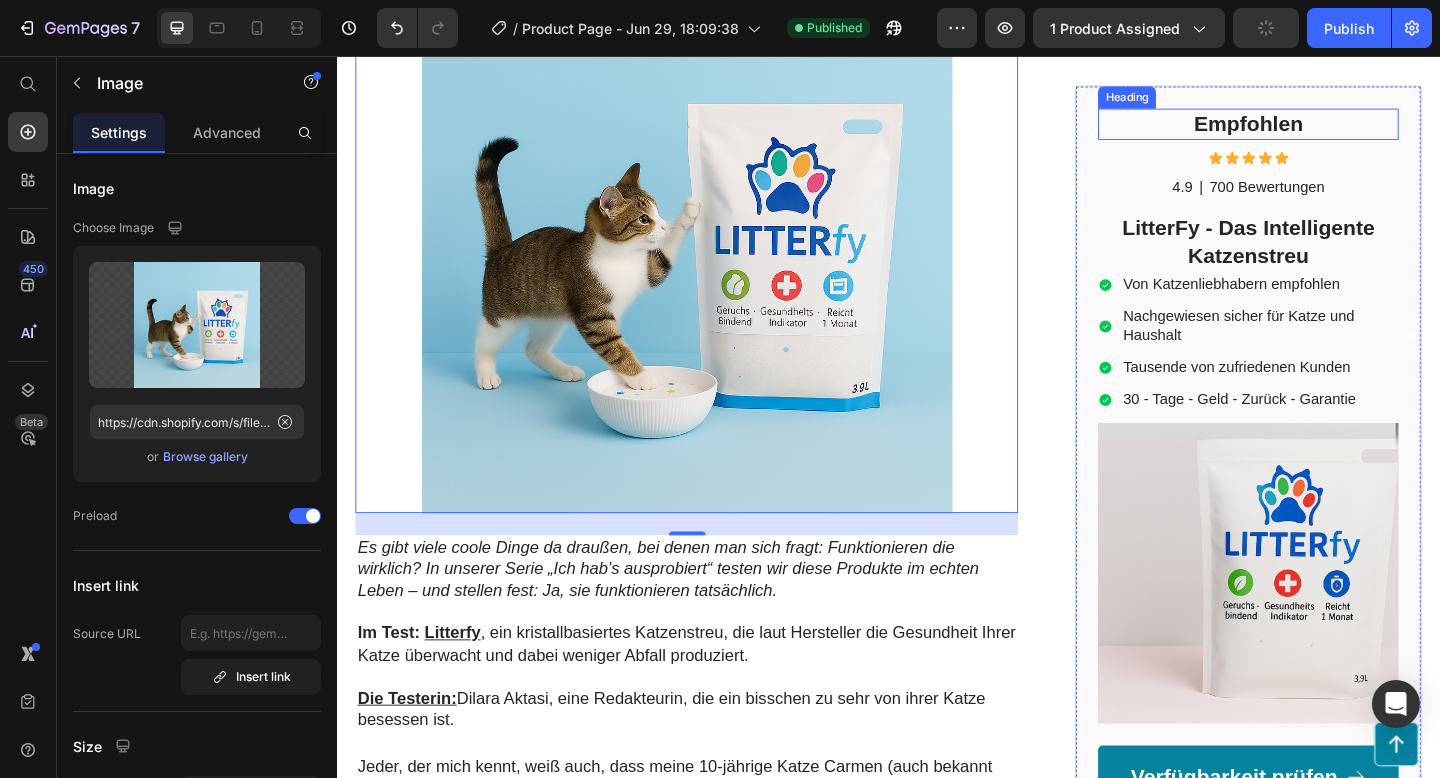 click on "Empfohlen" at bounding box center (1328, 130) 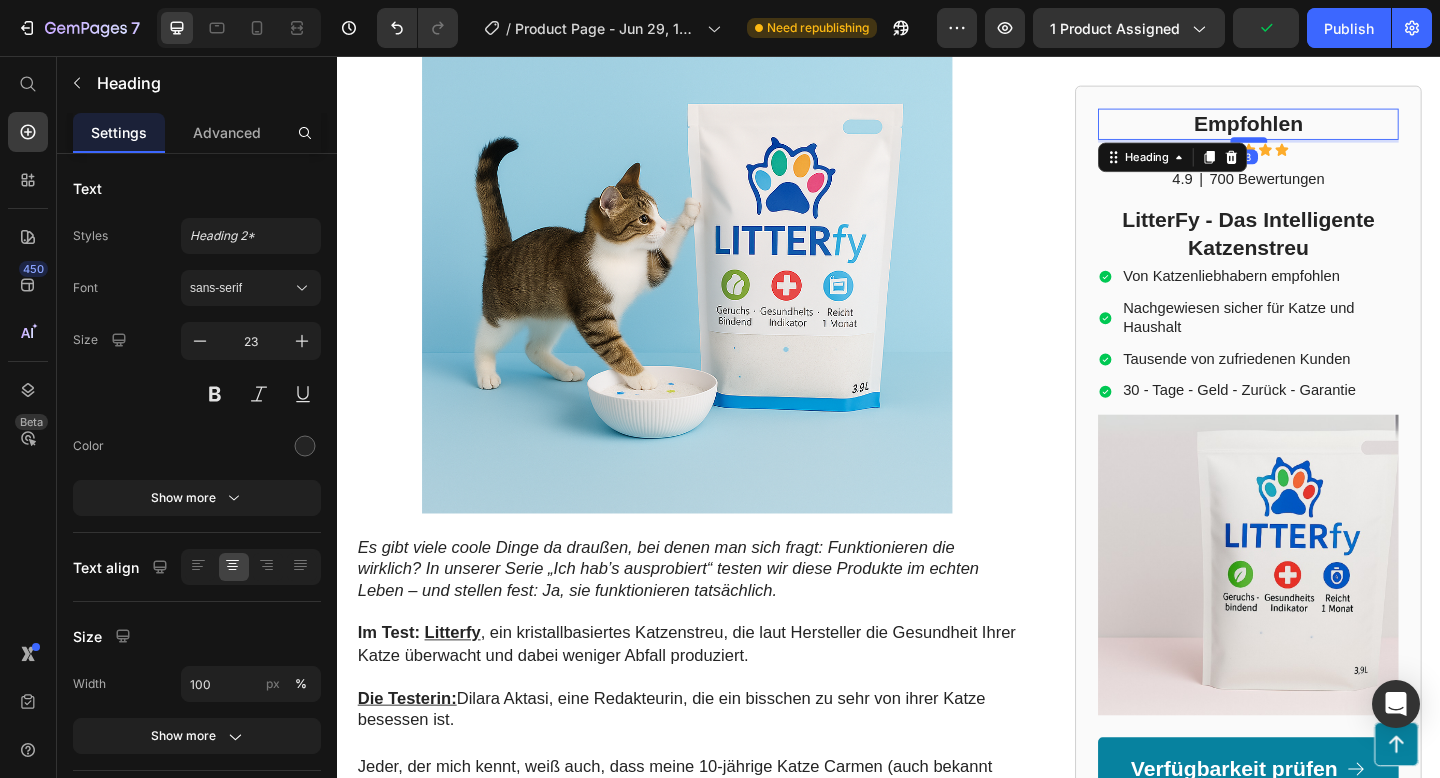 click at bounding box center [1329, 147] 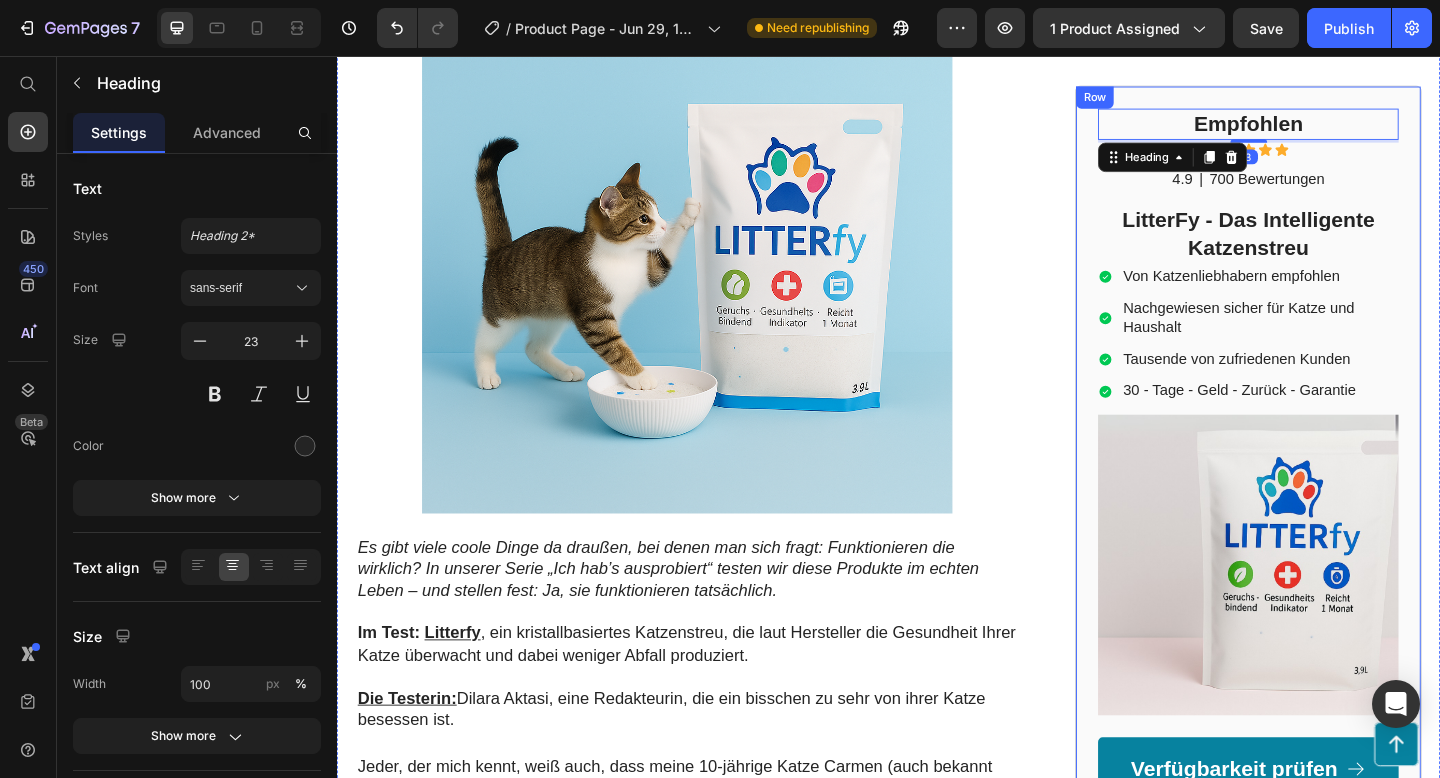click on "Icon Icon Icon Icon Icon" at bounding box center (1328, 158) 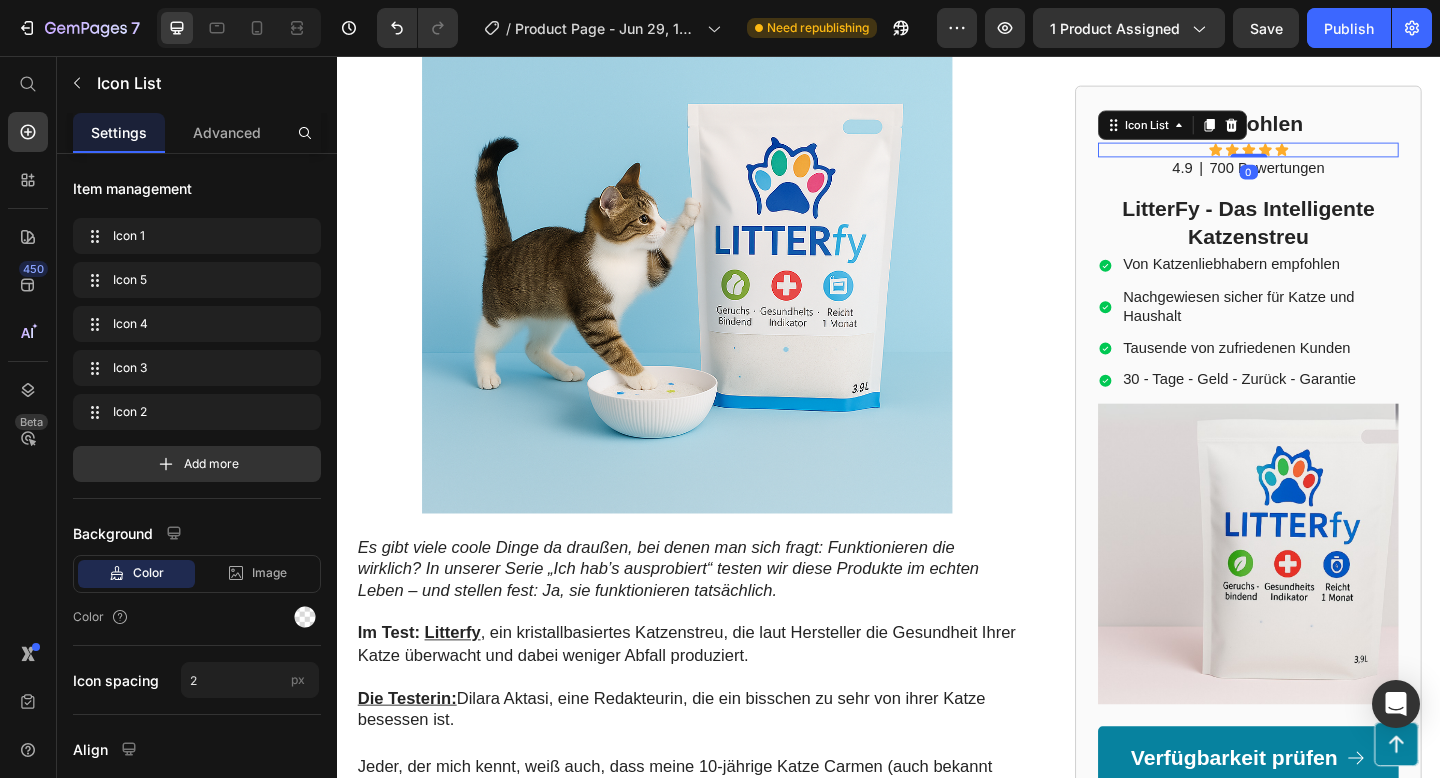 drag, startPoint x: 1333, startPoint y: 173, endPoint x: 1336, endPoint y: 156, distance: 17.262676 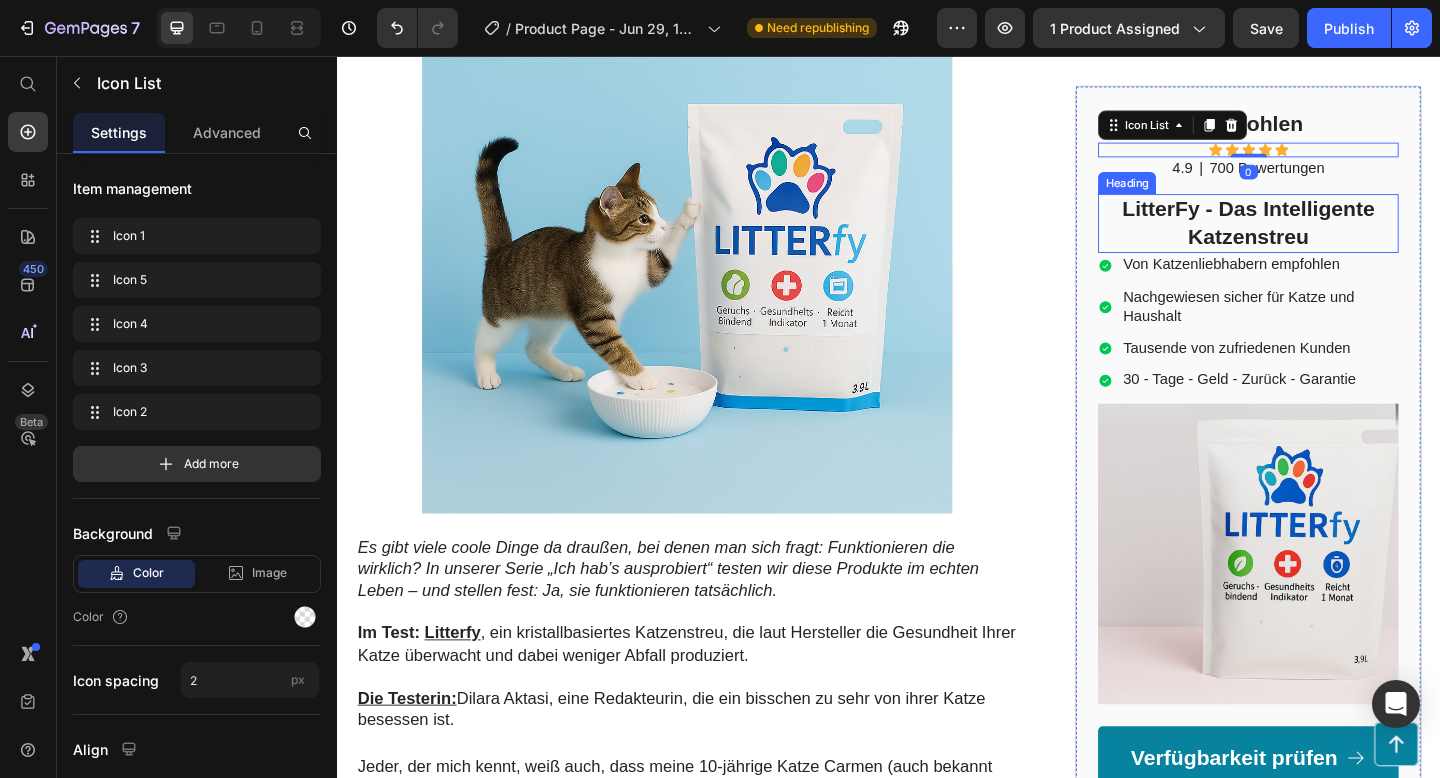 click on "LitterFy - Das Intelligente Katzenstreu" at bounding box center [1328, 239] 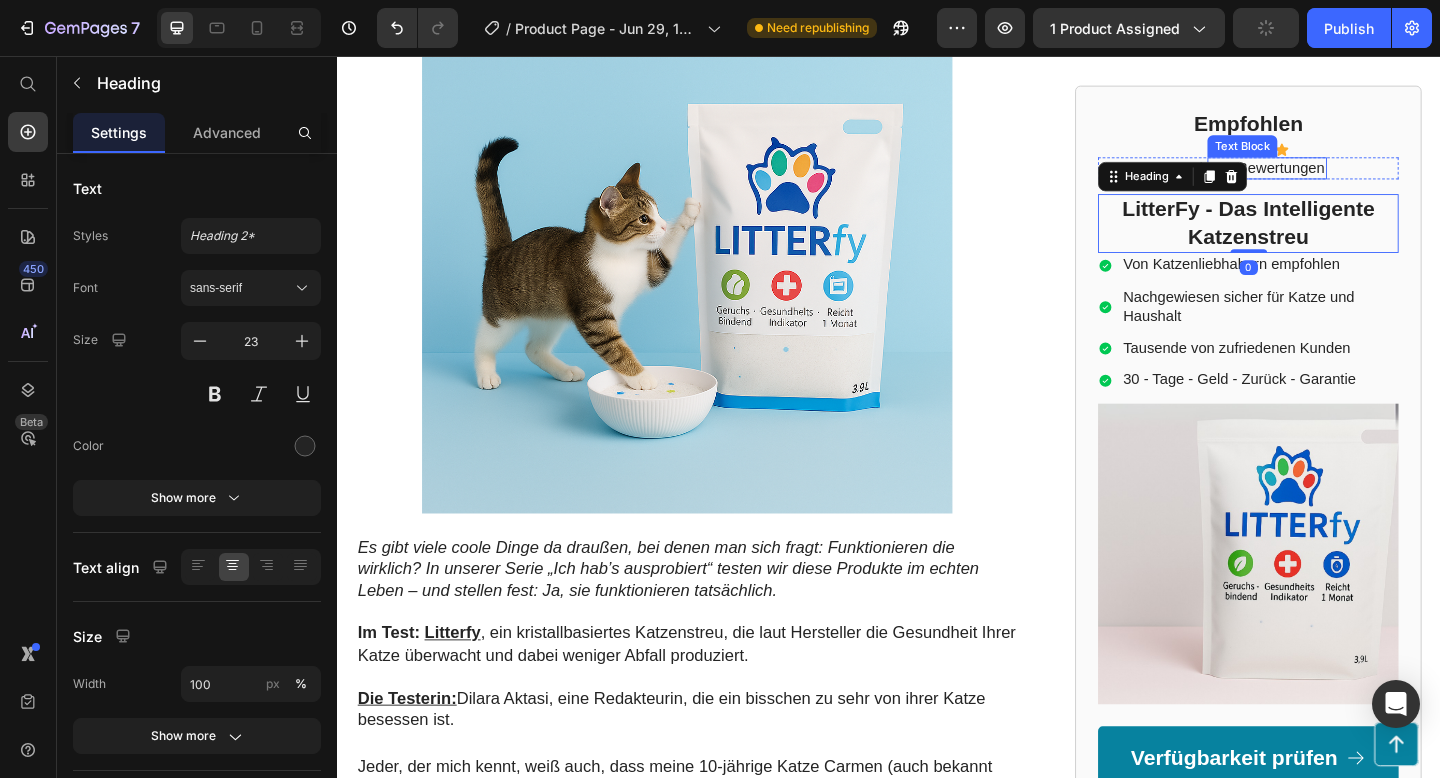 click on "700 Bewertungen" at bounding box center [1348, 178] 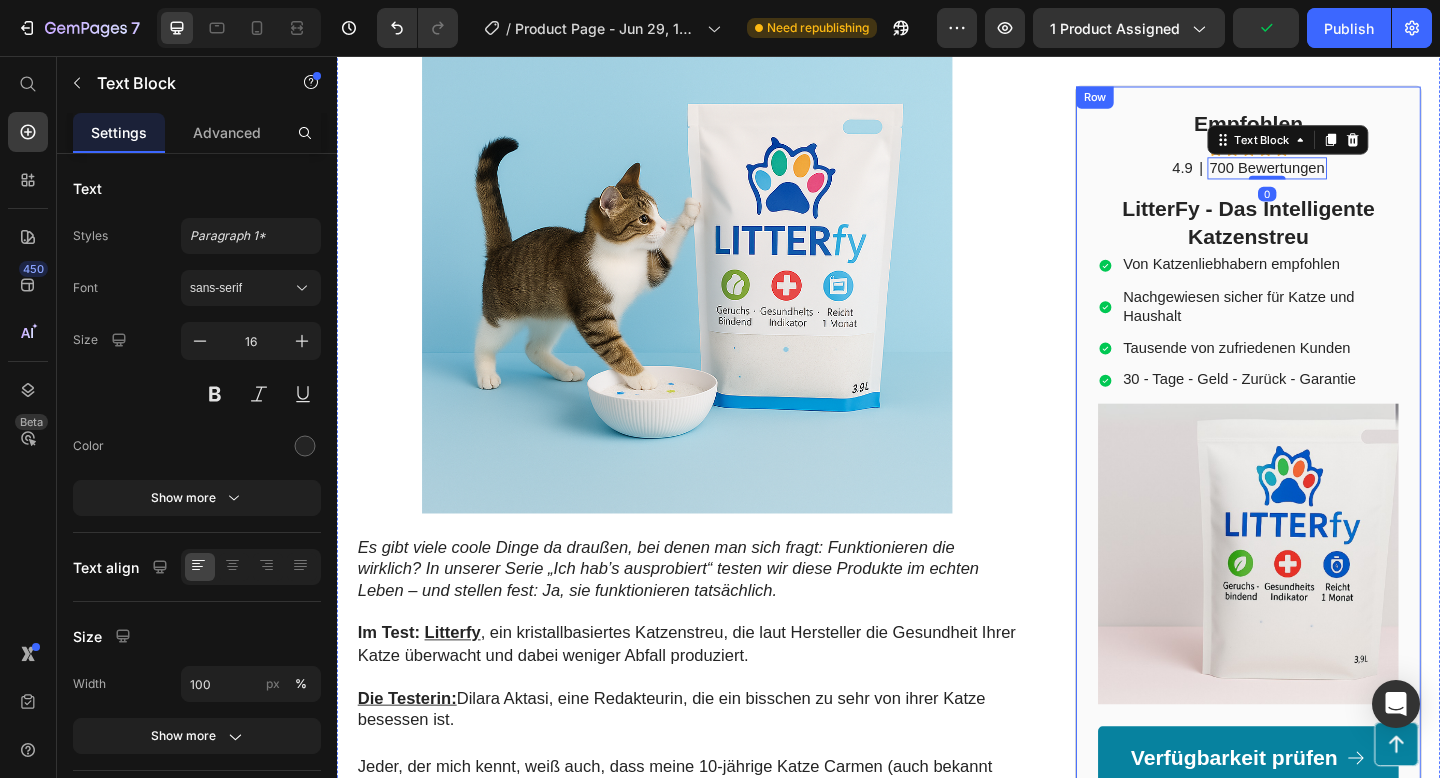 click on "Empfohlen Heading Icon Icon Icon Icon Icon Icon List 4.9 Text Block | Text Block 700 Bewertungen Text Block   0 Row LitterFy - Das Intelligente Katzenstreu Heading Von Katzenliebhabern empfohlen Nachgewiesen sicher für Katze und Haushalt Tausende von zufriedenen Kunden 30 - Tage - Geld - Zurück - Garantie Item List Image
Verfügbarkeit prüfen Button" at bounding box center (1328, 484) 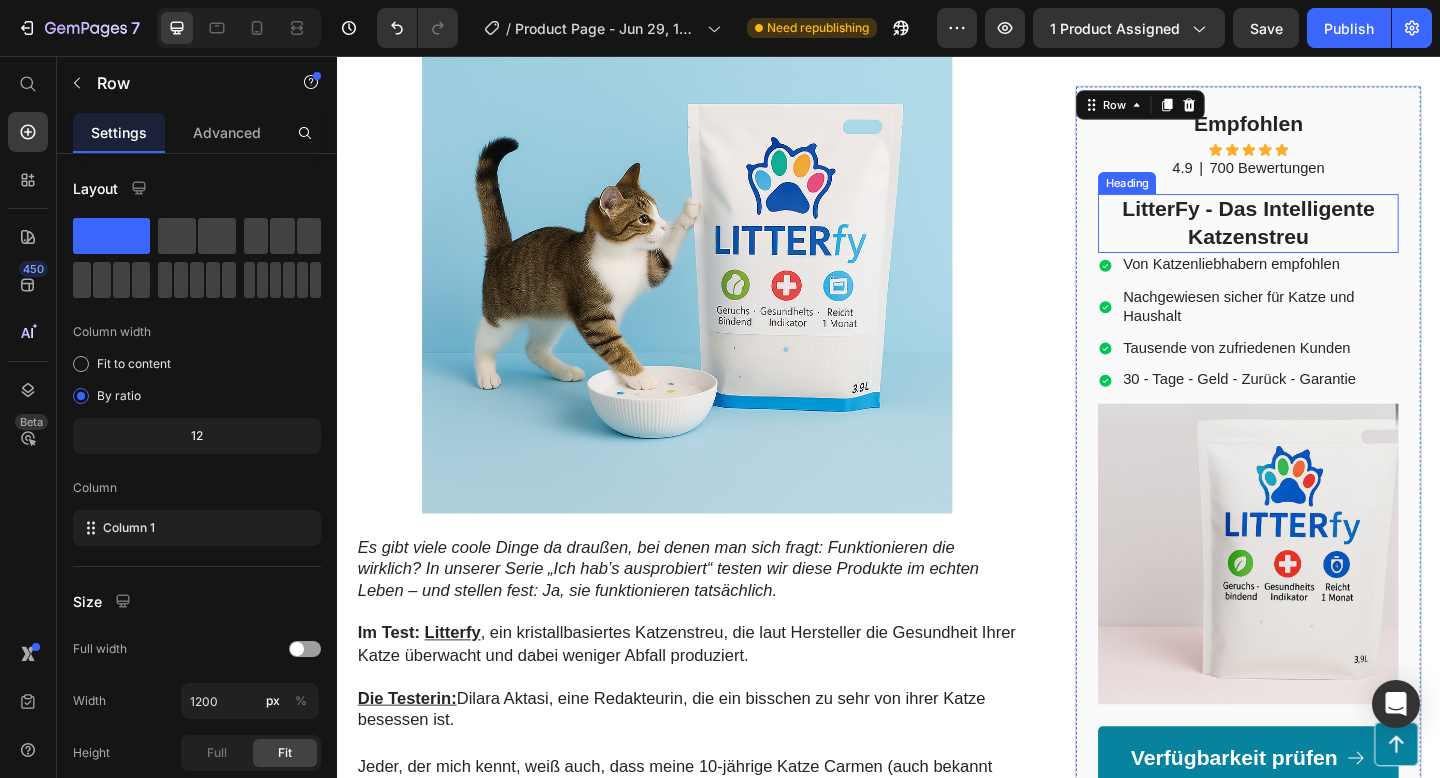 click on "LitterFy - Das Intelligente Katzenstreu" at bounding box center (1328, 239) 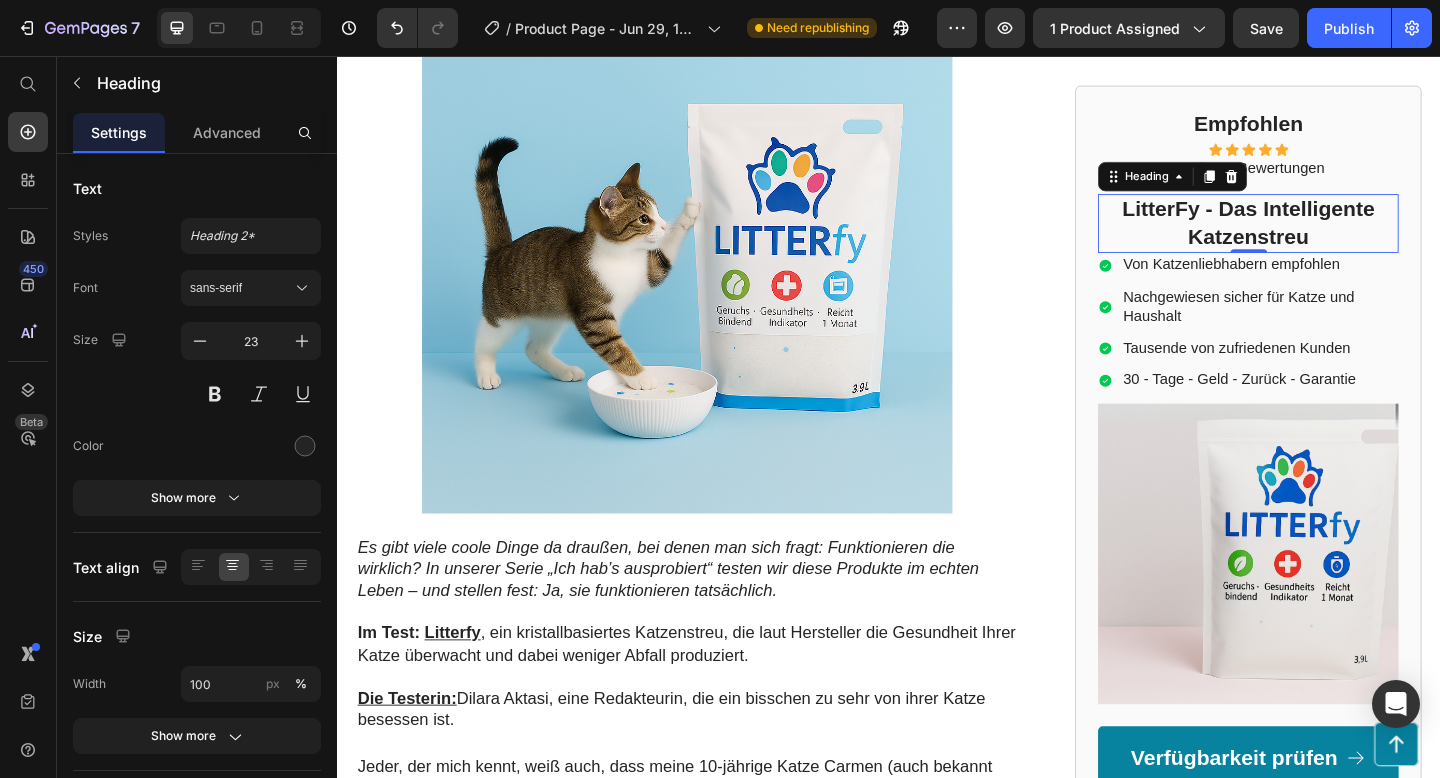 click on "7  Version history  /  Product Page - Jun 29, 18:09:38 Need republishing Preview 1 product assigned  Save   Publish" 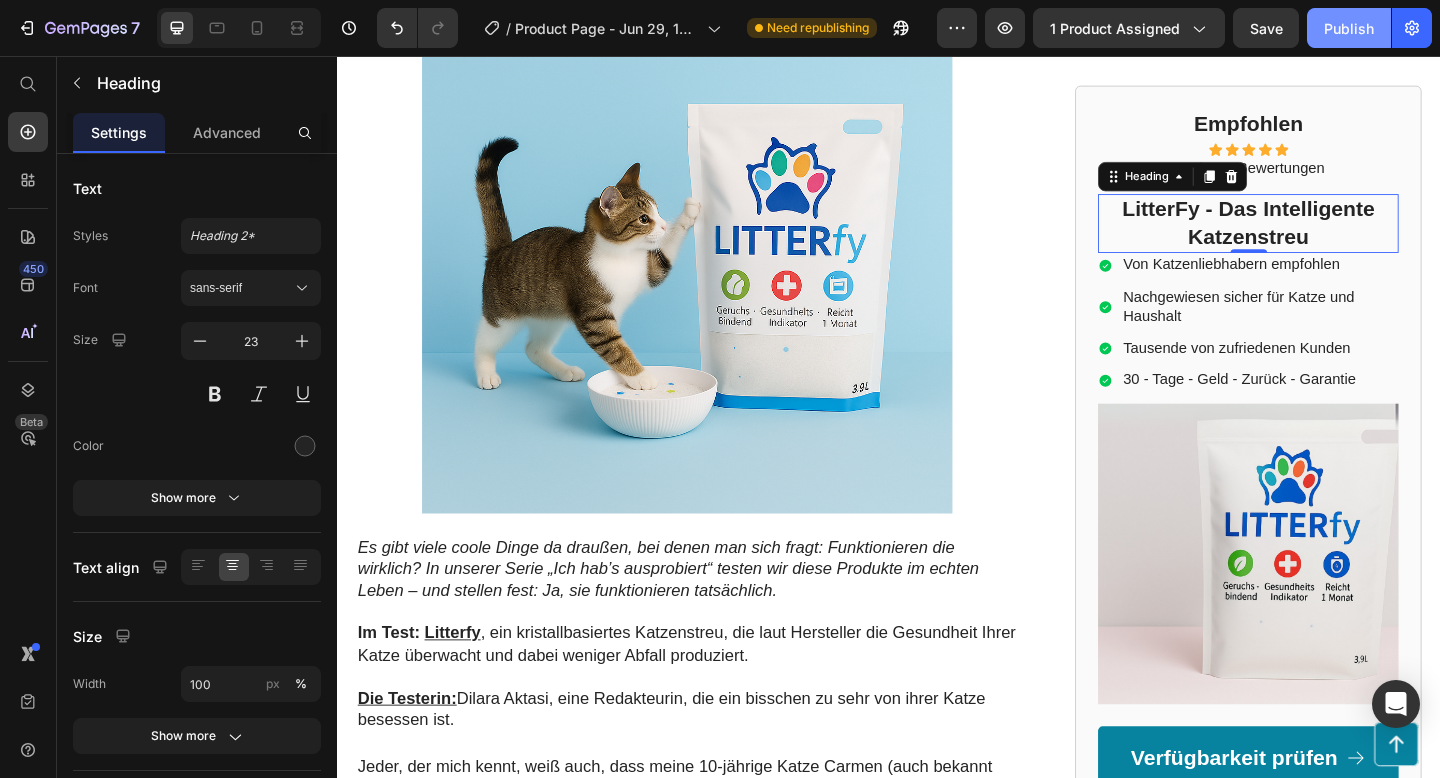click on "Publish" 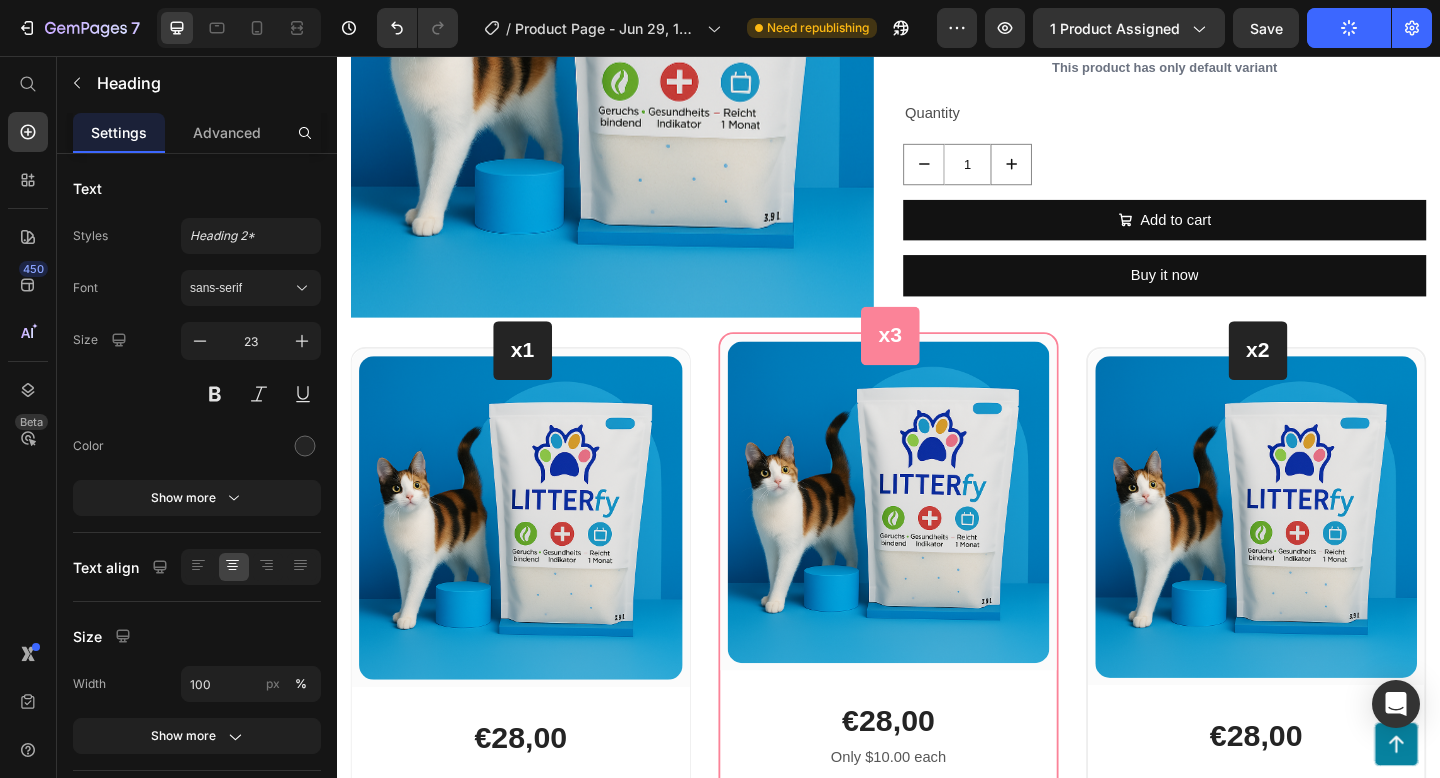 scroll, scrollTop: 3806, scrollLeft: 0, axis: vertical 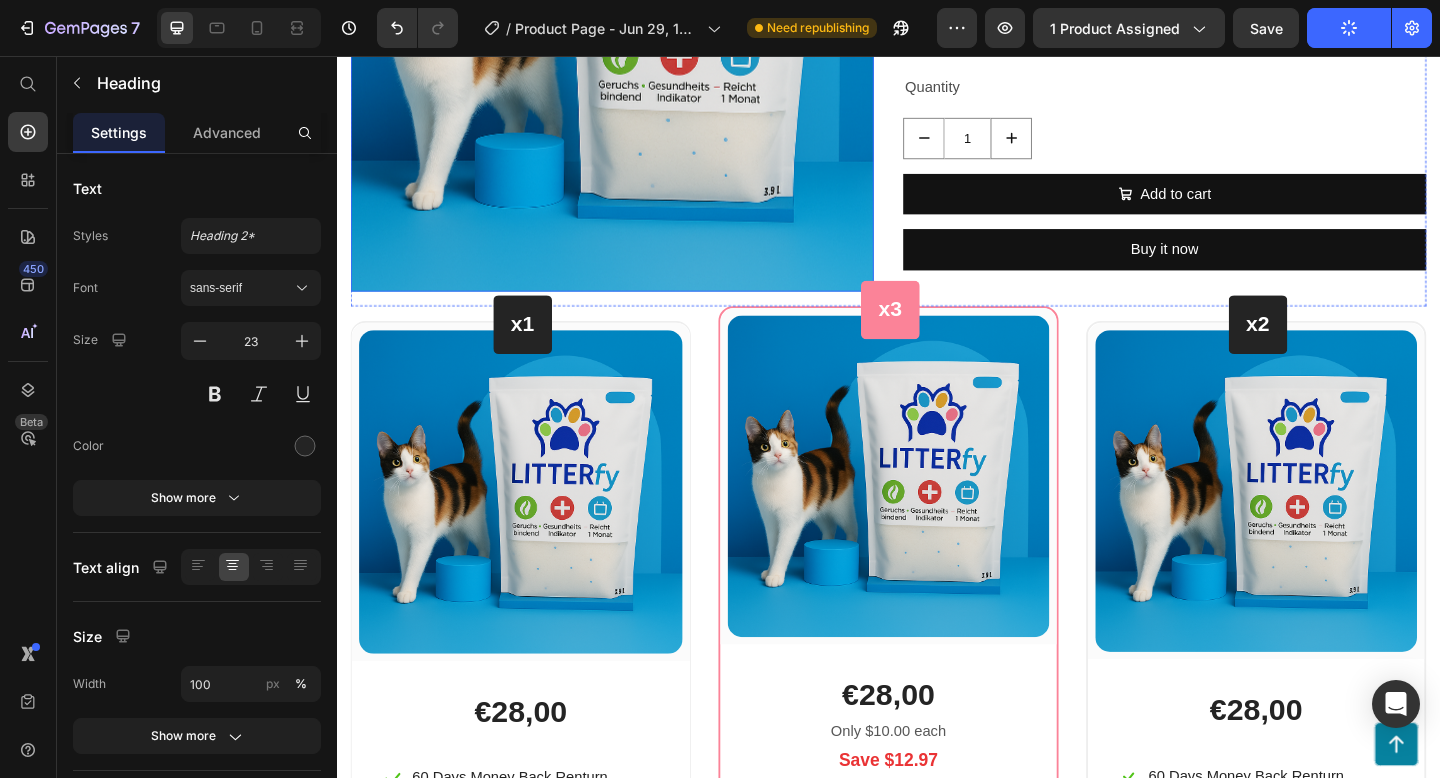 click at bounding box center [636, 28] 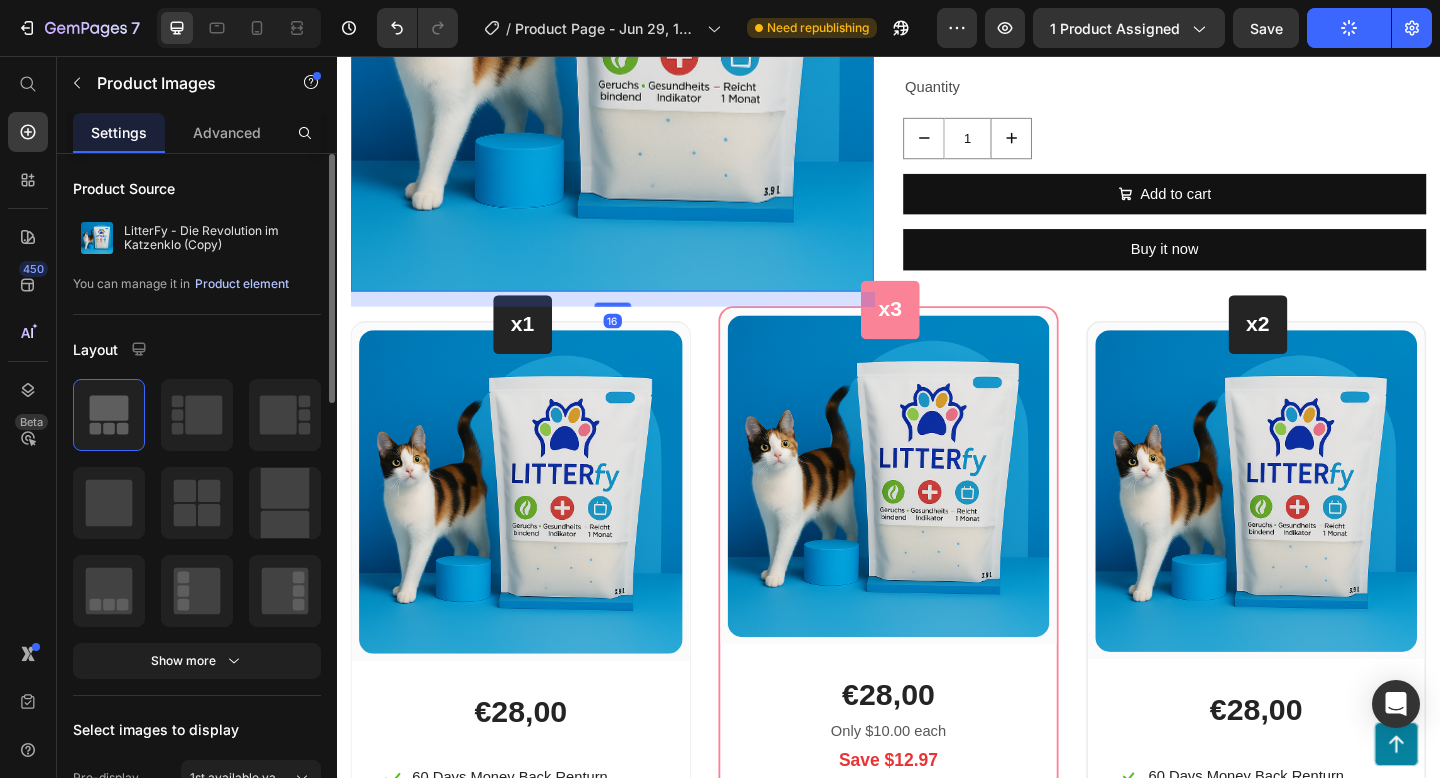 click on "Product element" at bounding box center (242, 284) 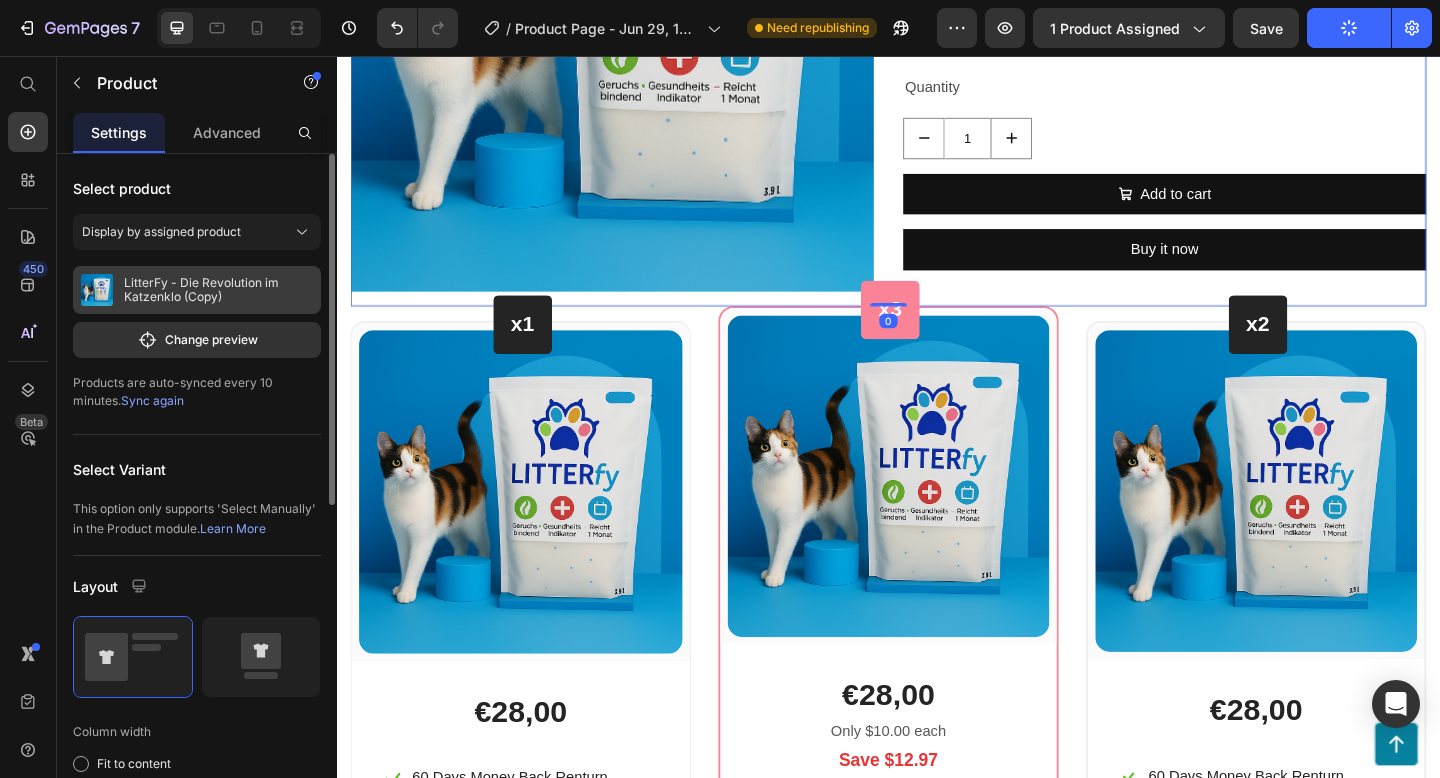 click on "LitterFy - Die Revolution im Katzenklo (Copy)" at bounding box center [197, 290] 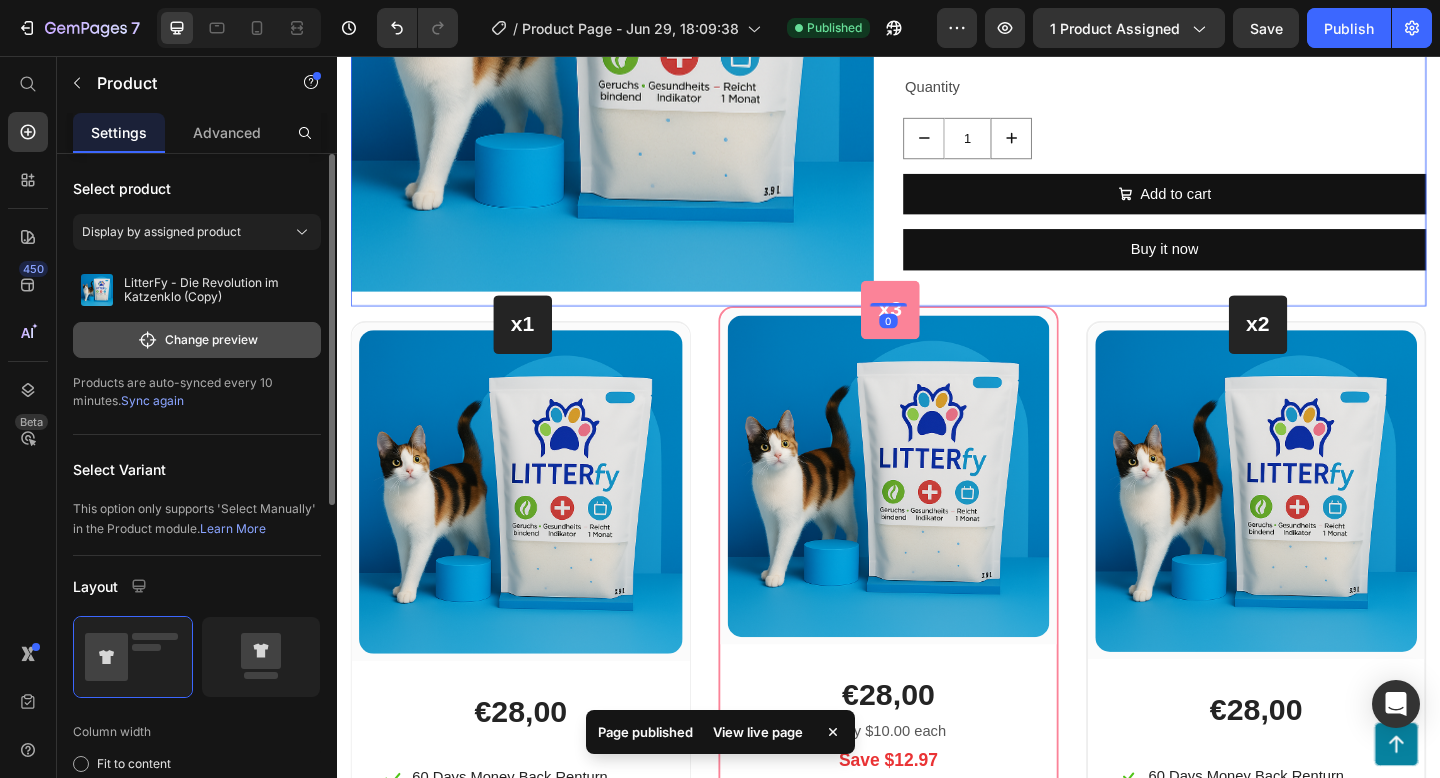 click 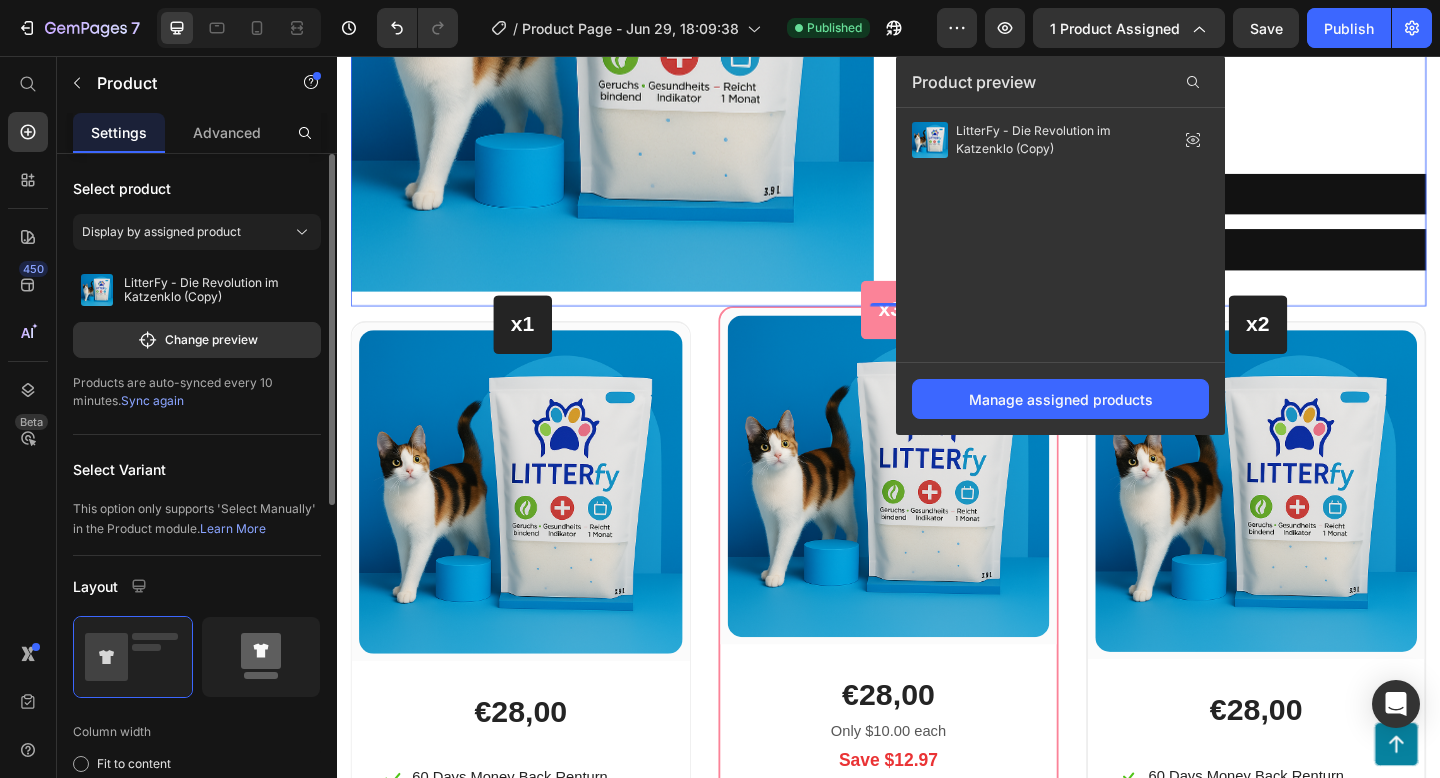 click 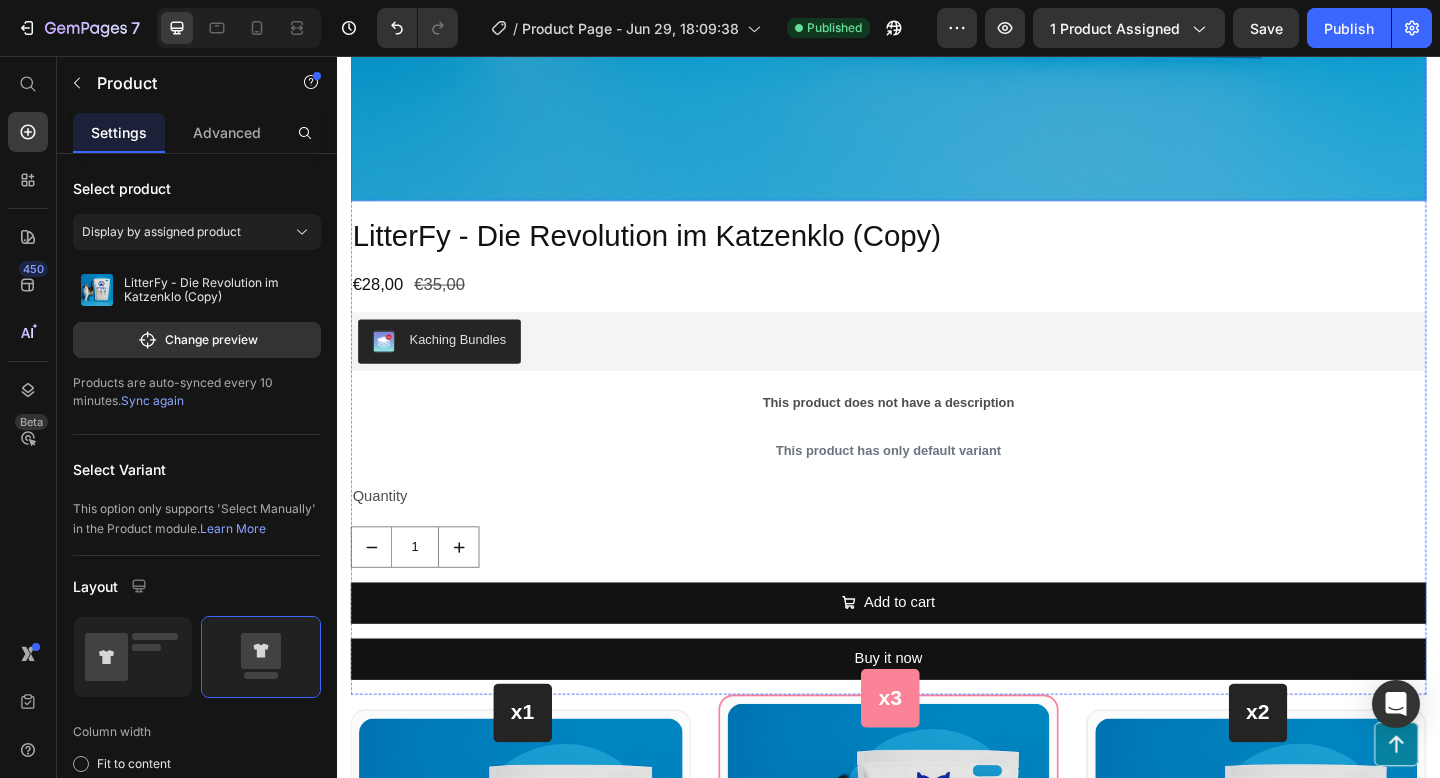 scroll, scrollTop: 3733, scrollLeft: 0, axis: vertical 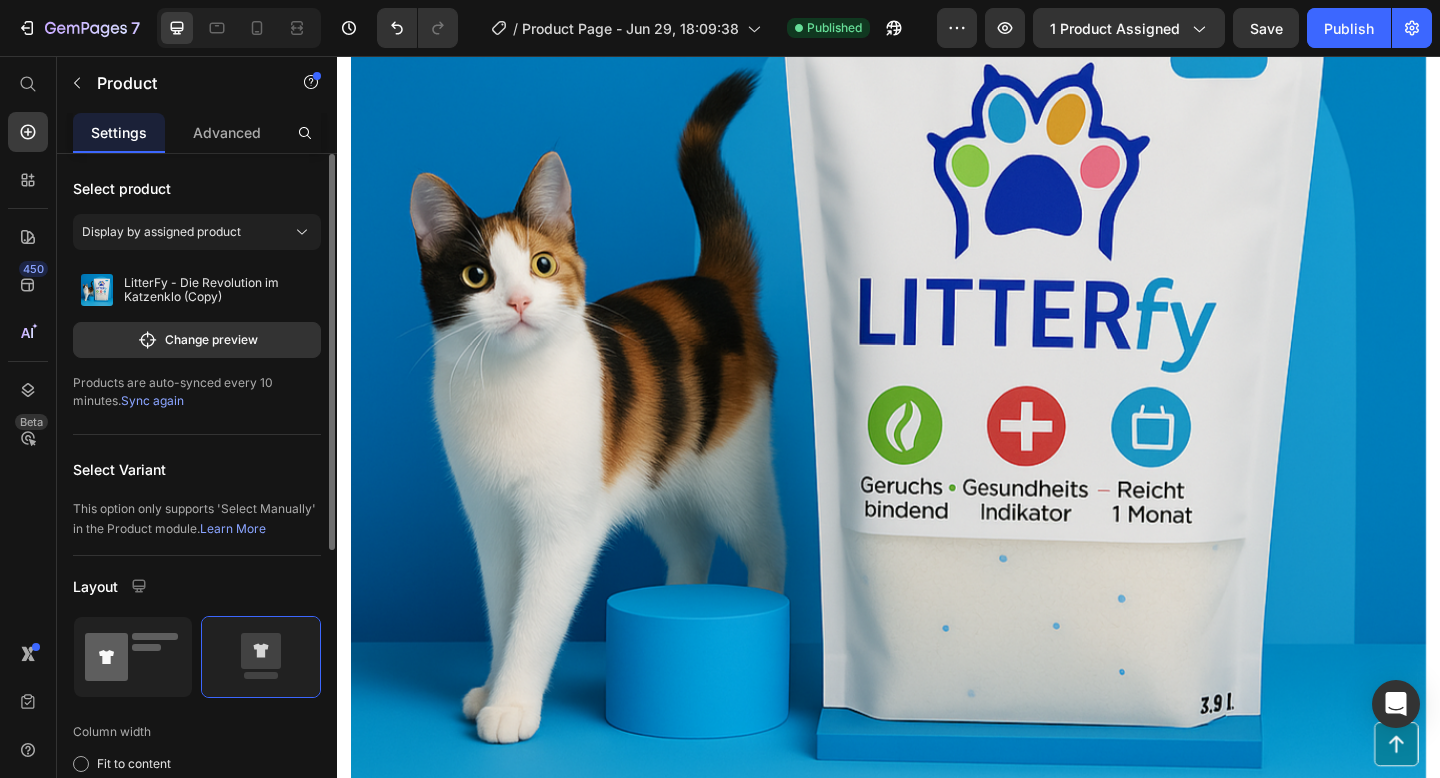 click 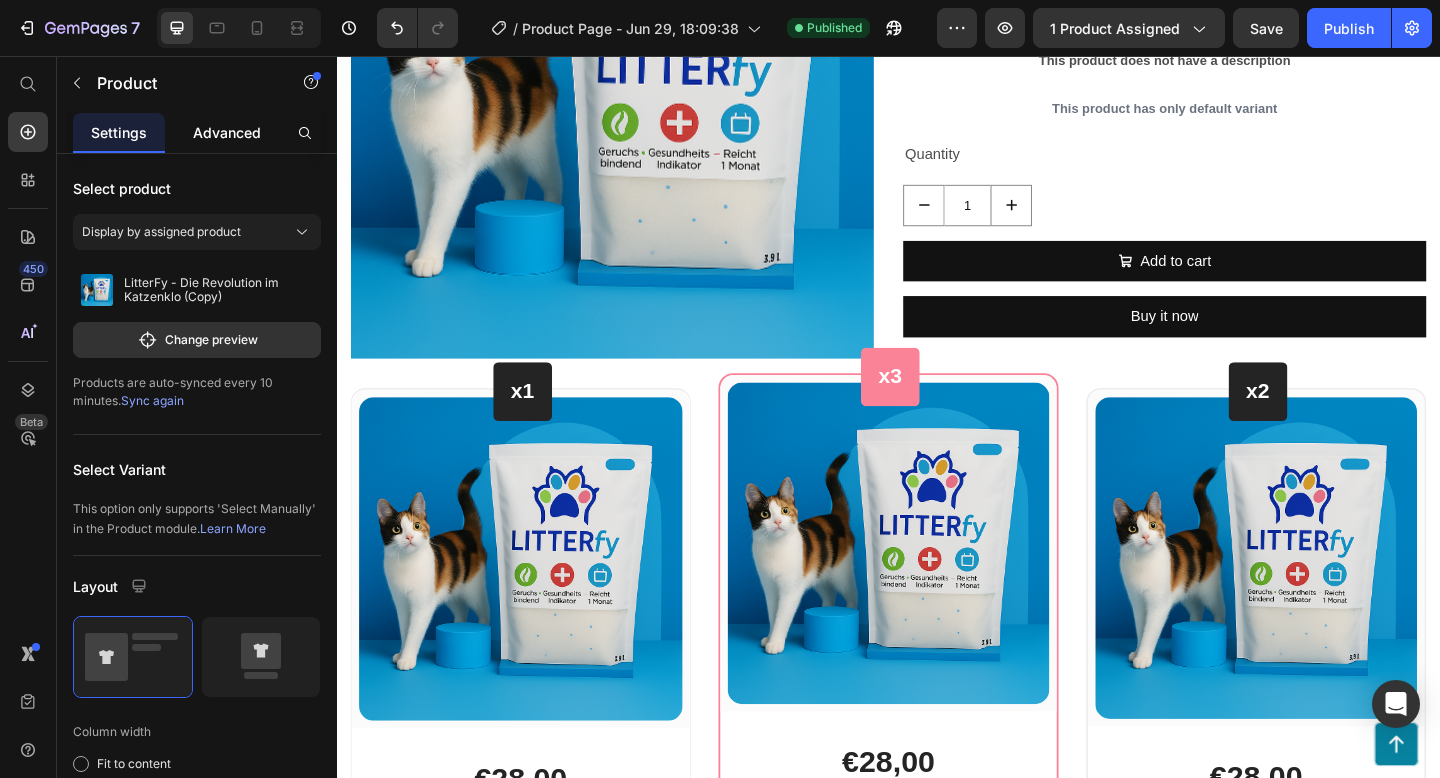 click on "Advanced" at bounding box center (227, 132) 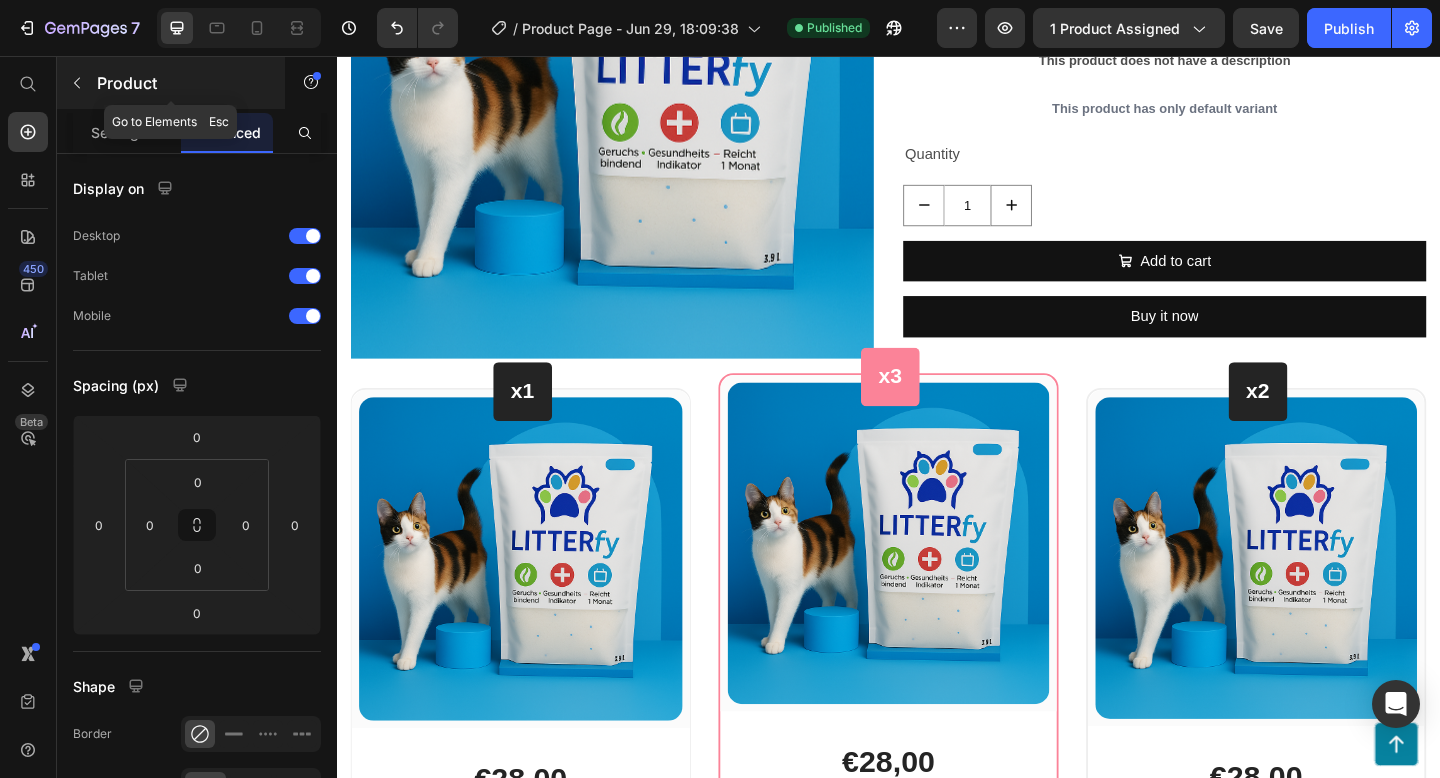 click 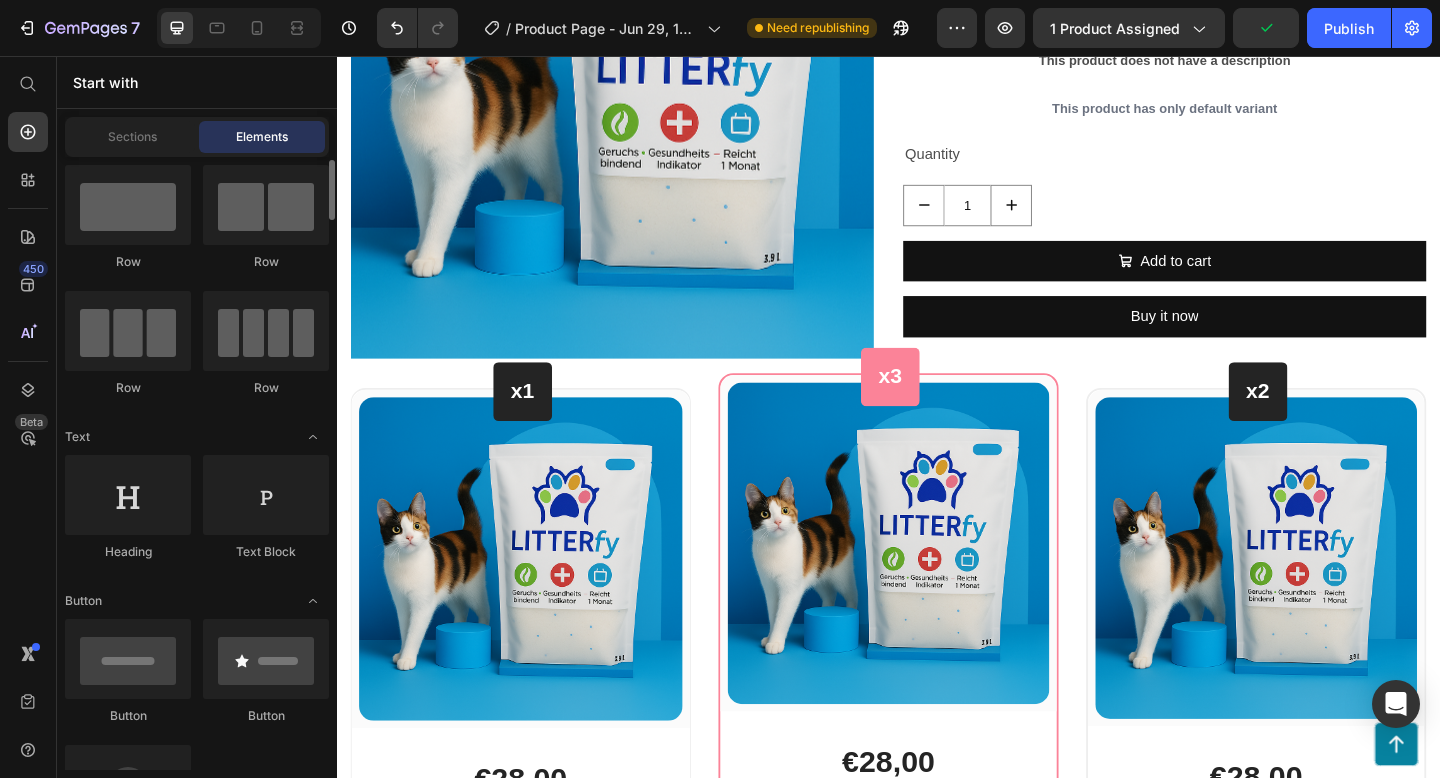 scroll, scrollTop: 43, scrollLeft: 0, axis: vertical 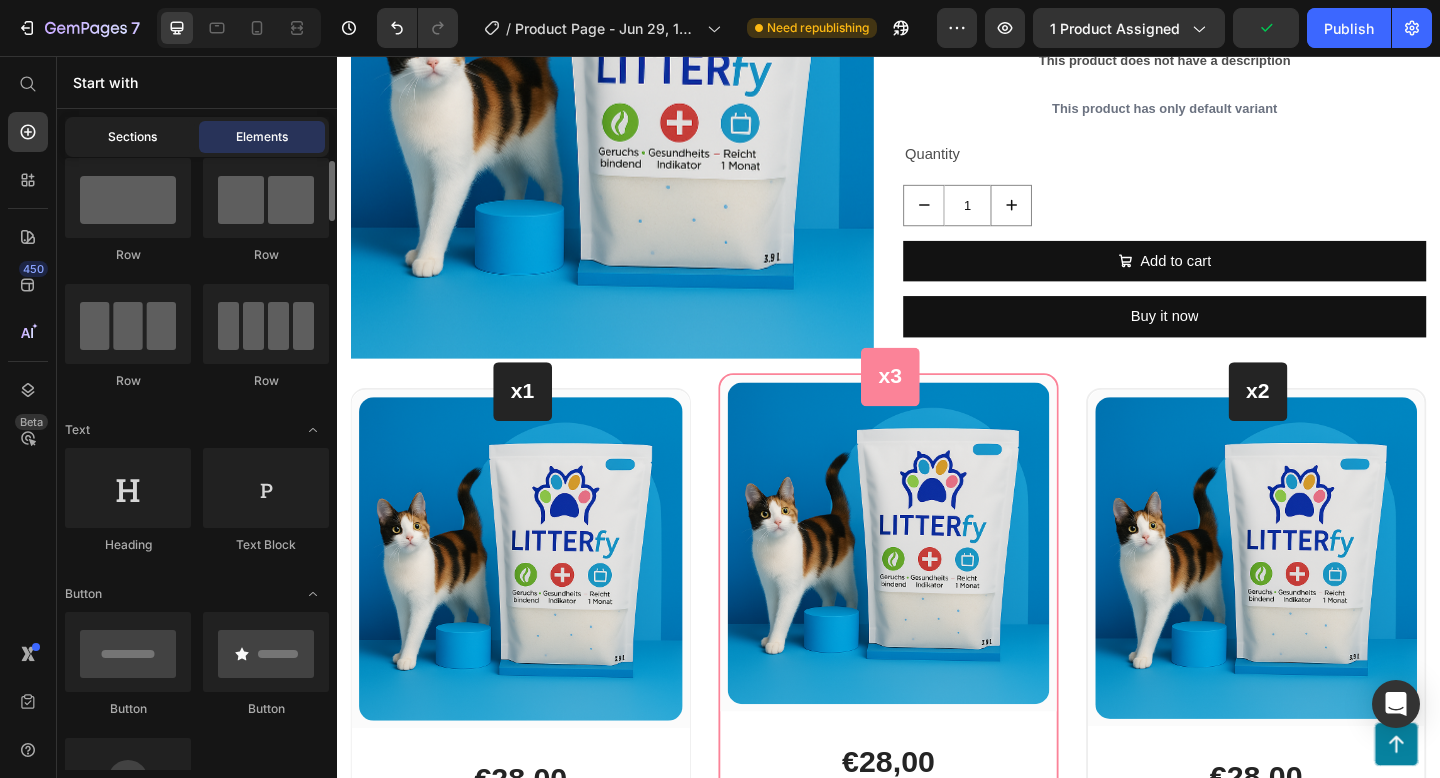 click on "Sections" at bounding box center (132, 137) 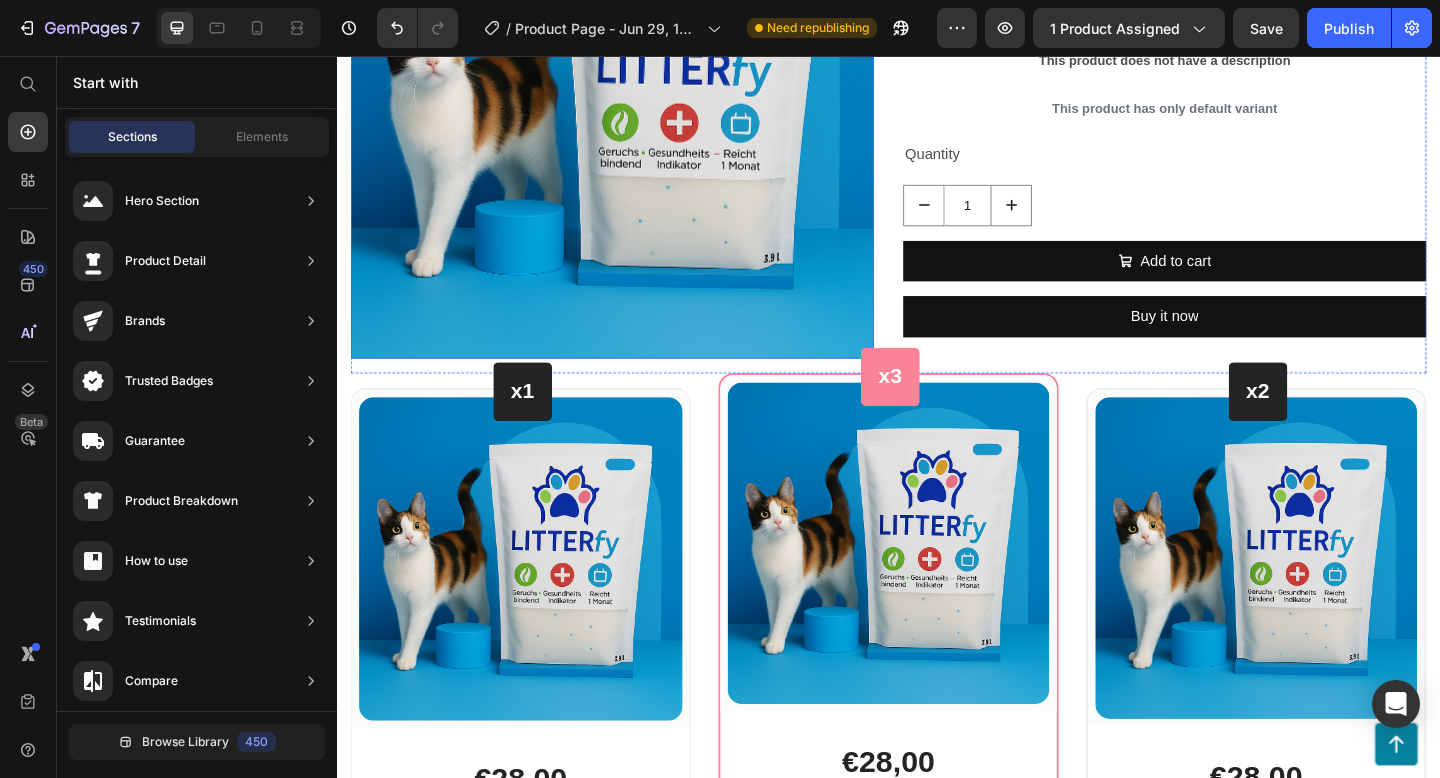 click at bounding box center (636, 101) 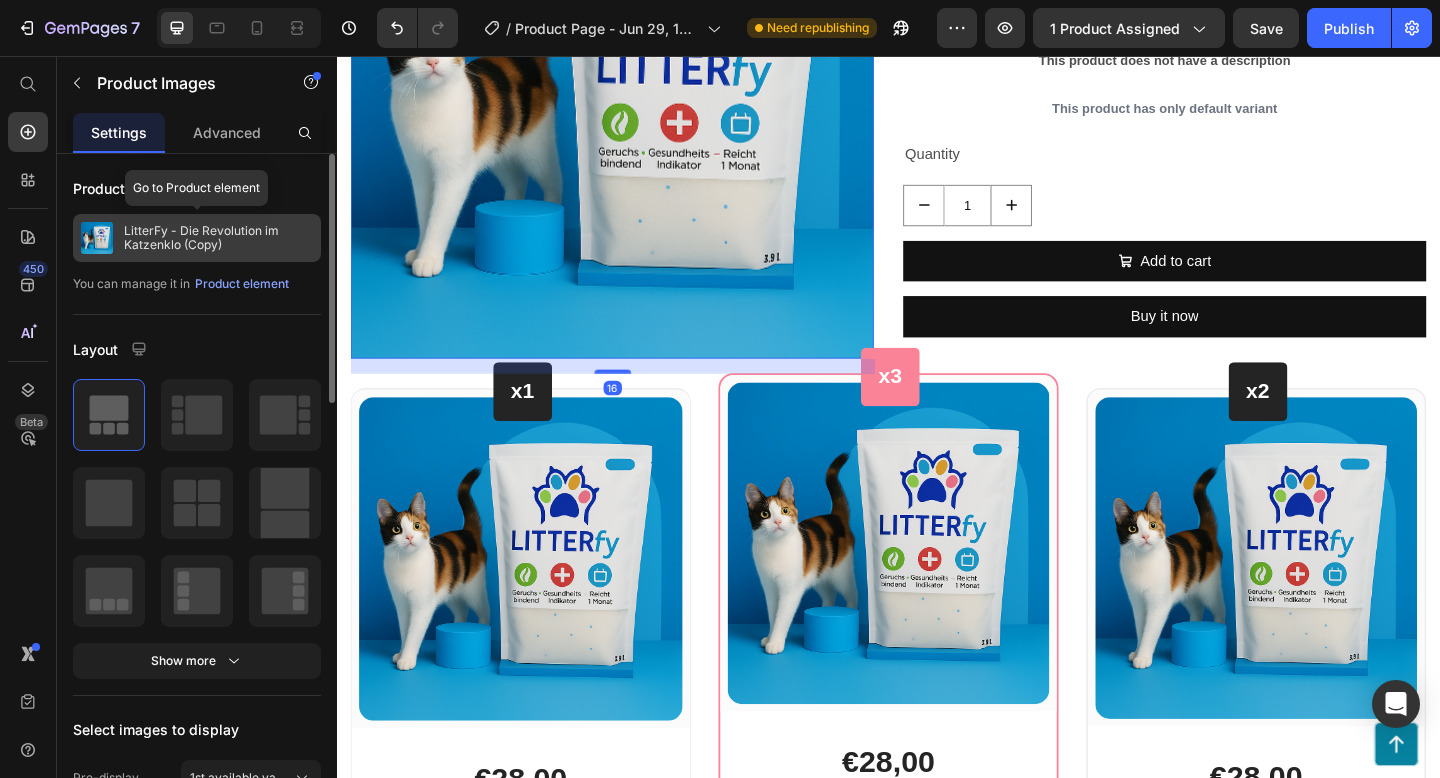 click on "LitterFy - Die Revolution im Katzenklo (Copy)" at bounding box center (218, 238) 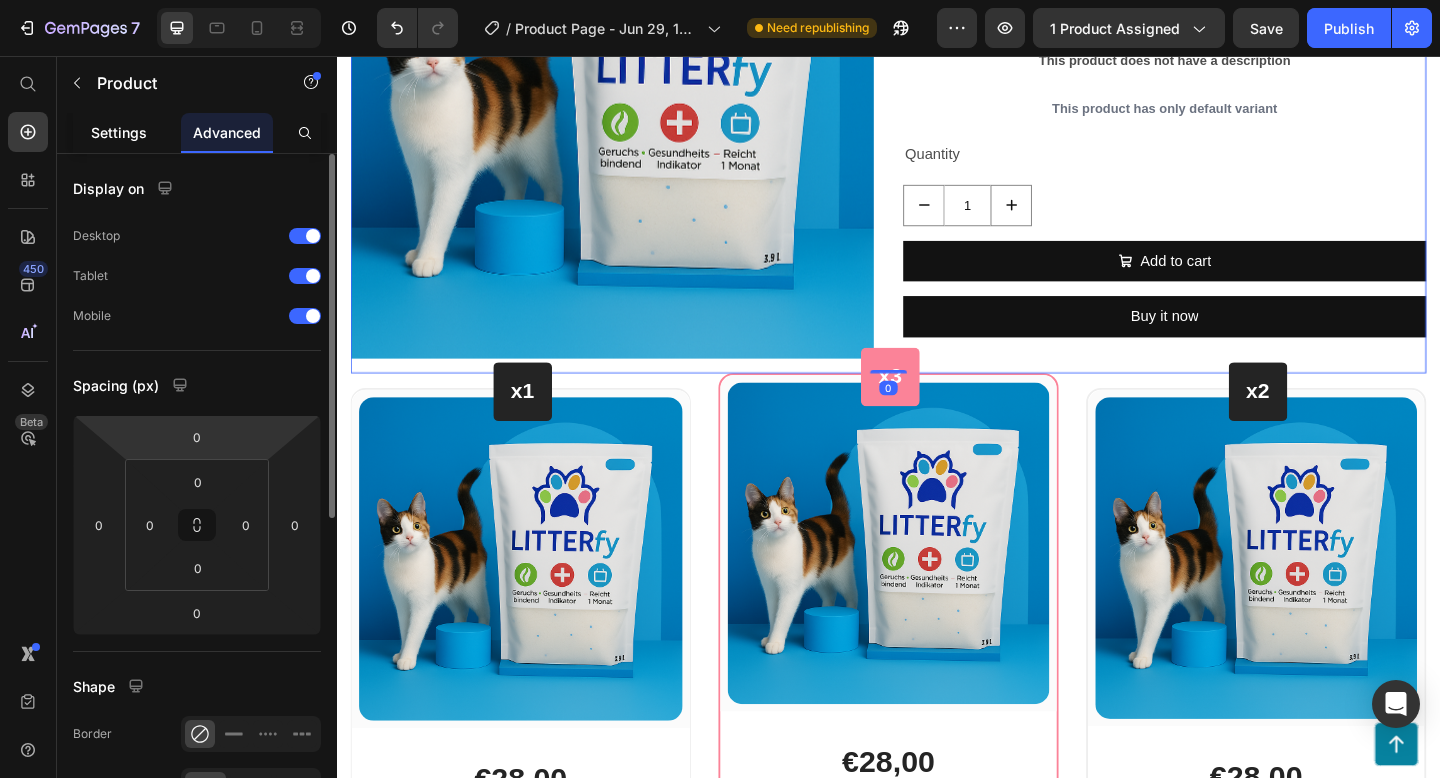 click on "Settings" at bounding box center [119, 132] 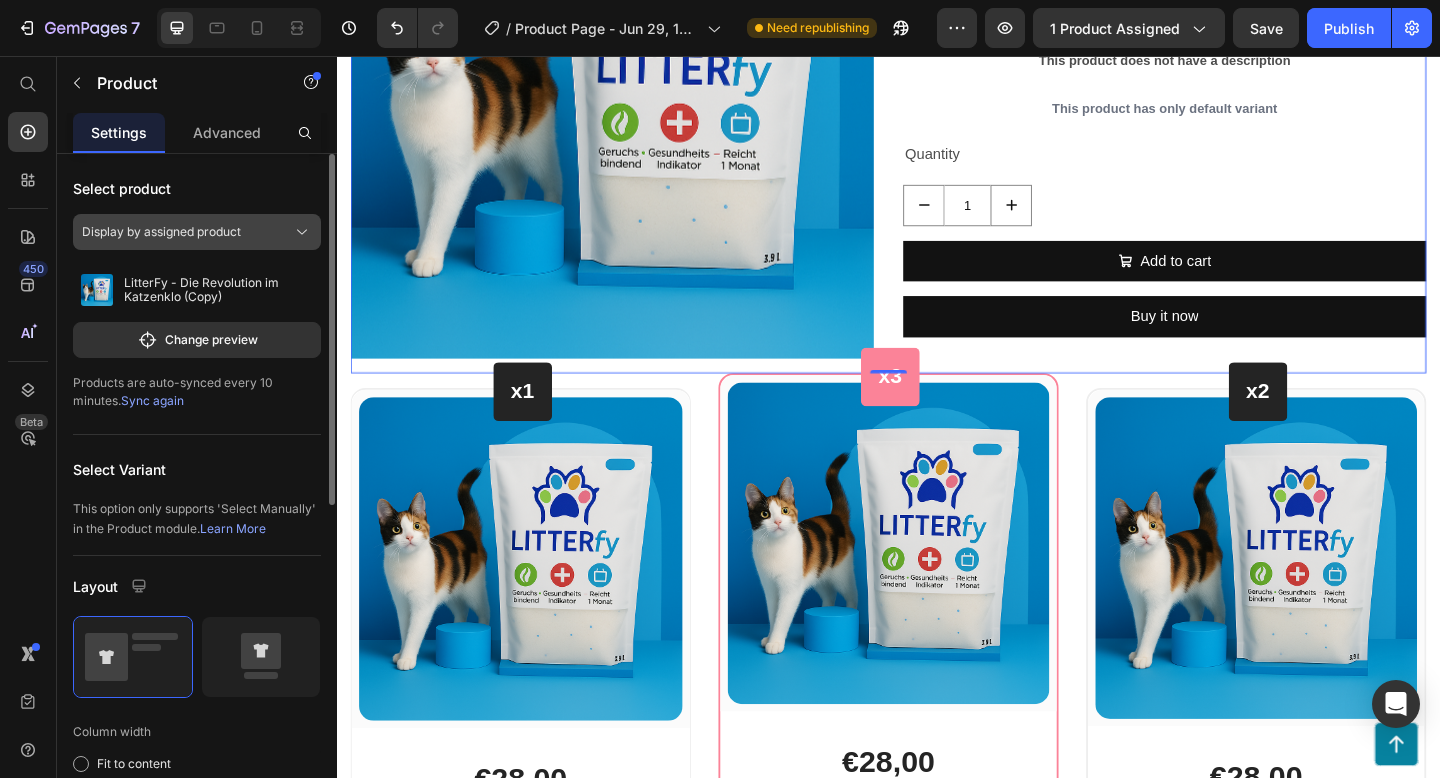click on "Display by assigned product" at bounding box center [161, 232] 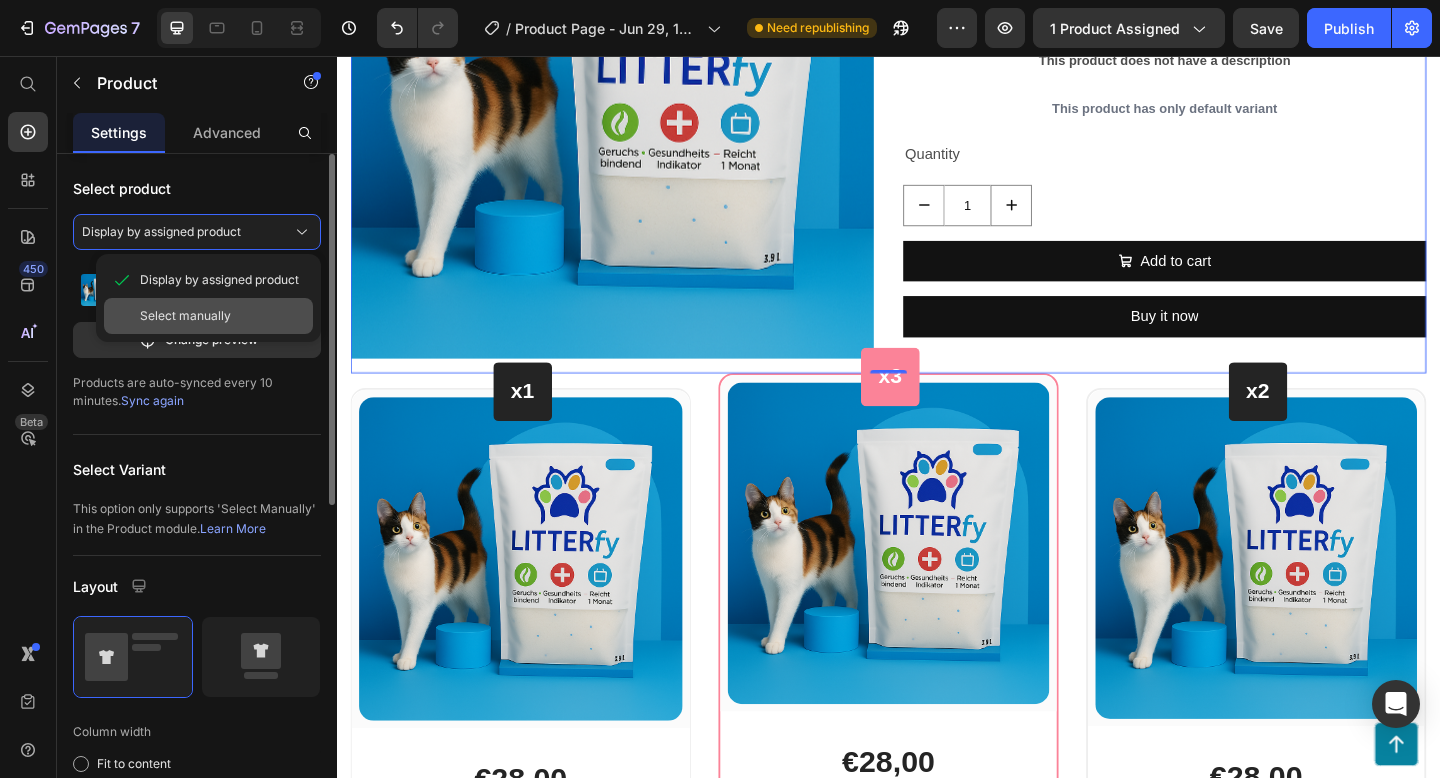 click on "Select manually" at bounding box center [185, 316] 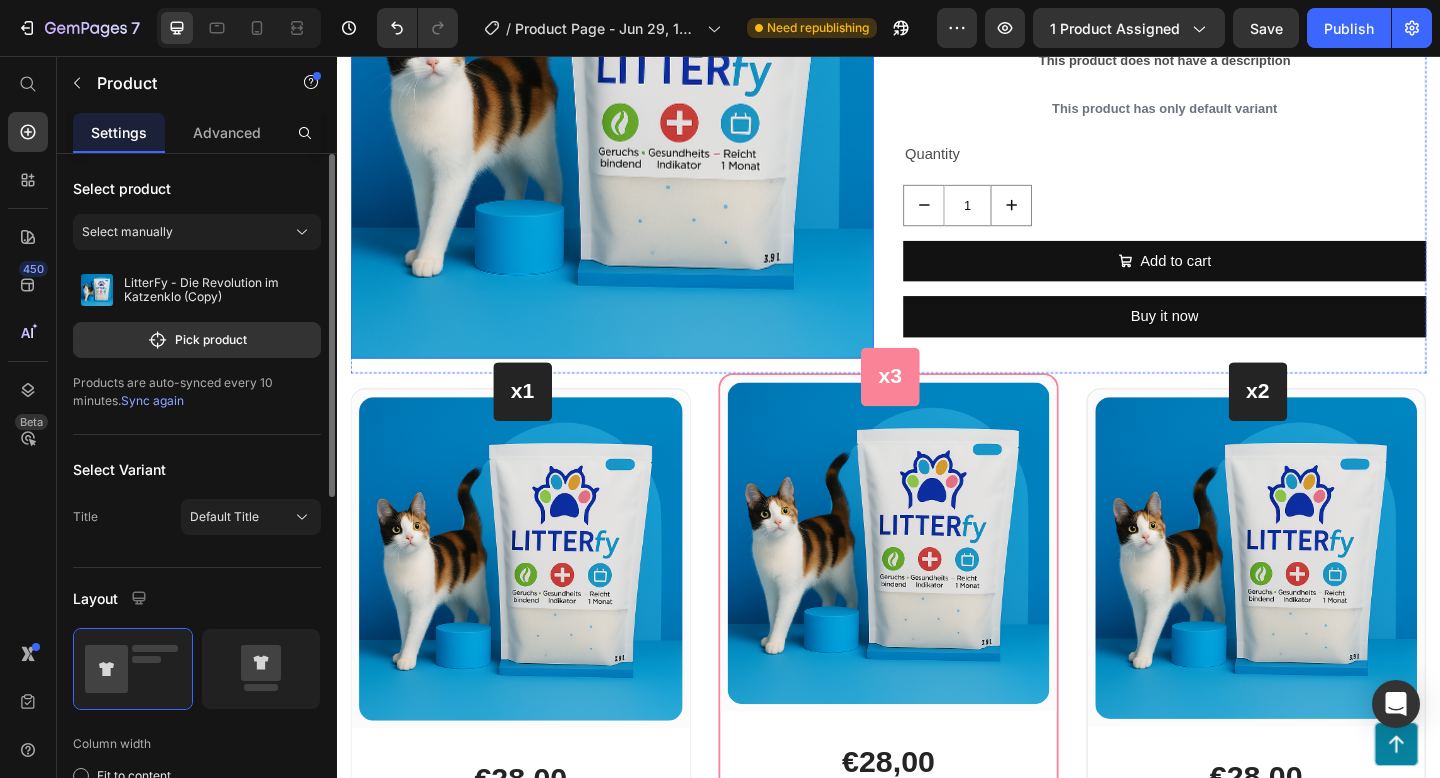 click at bounding box center (636, 101) 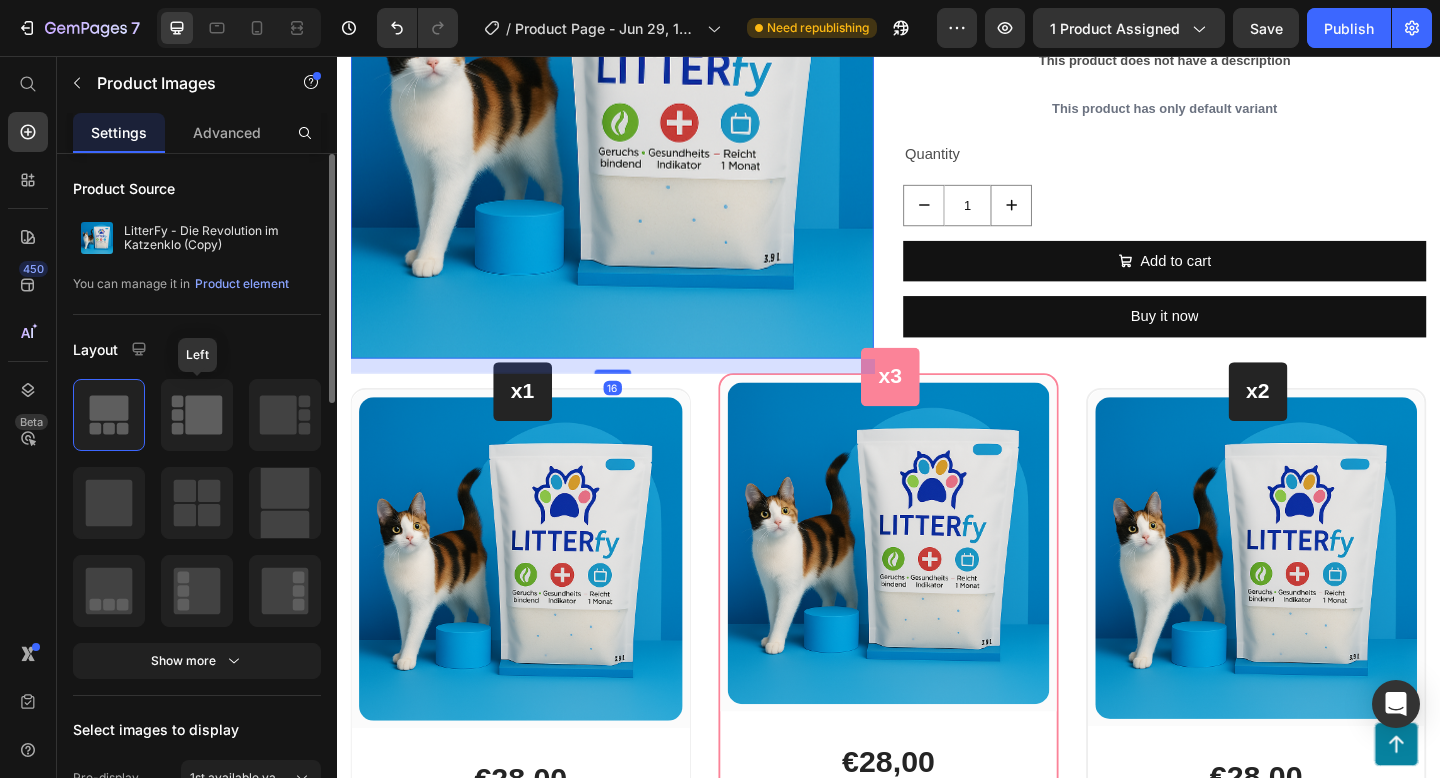 click 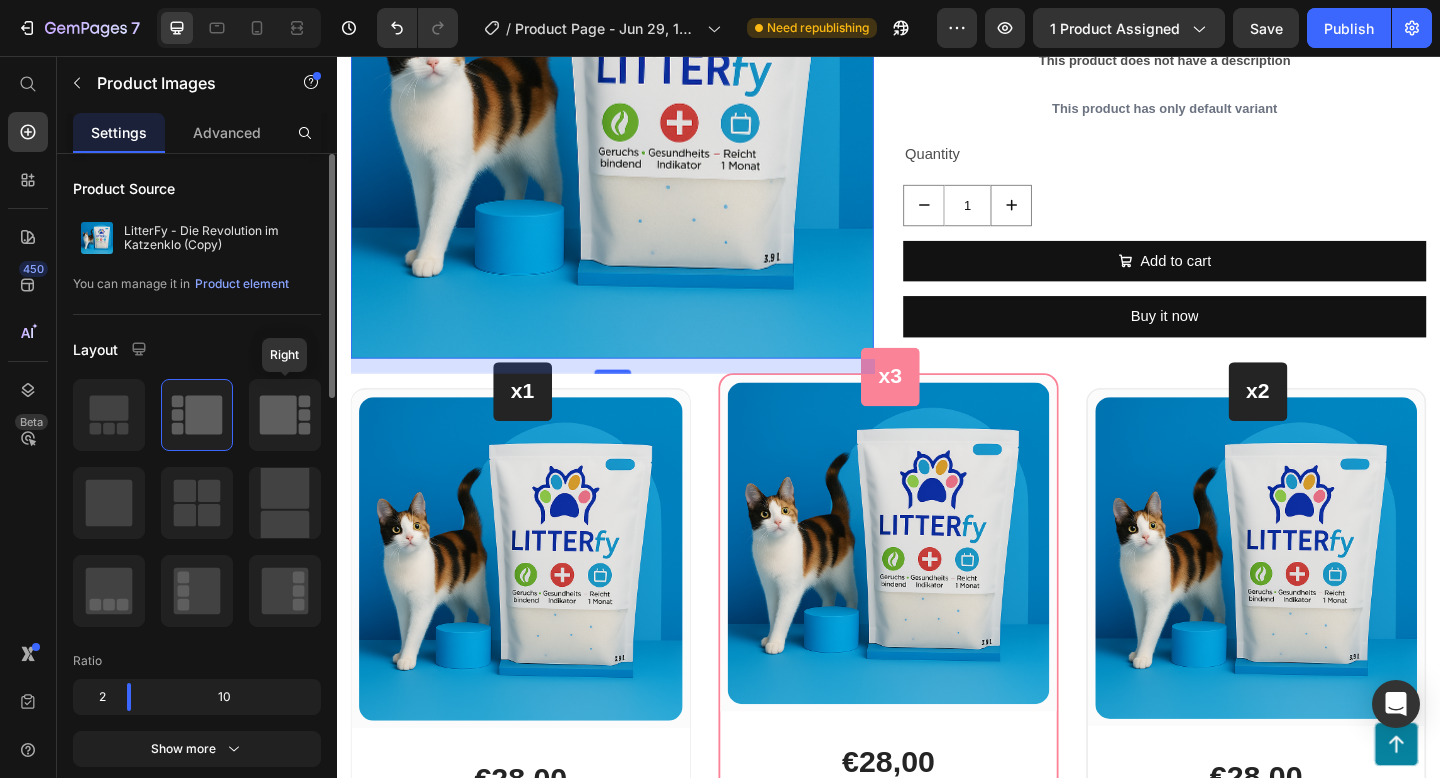 click 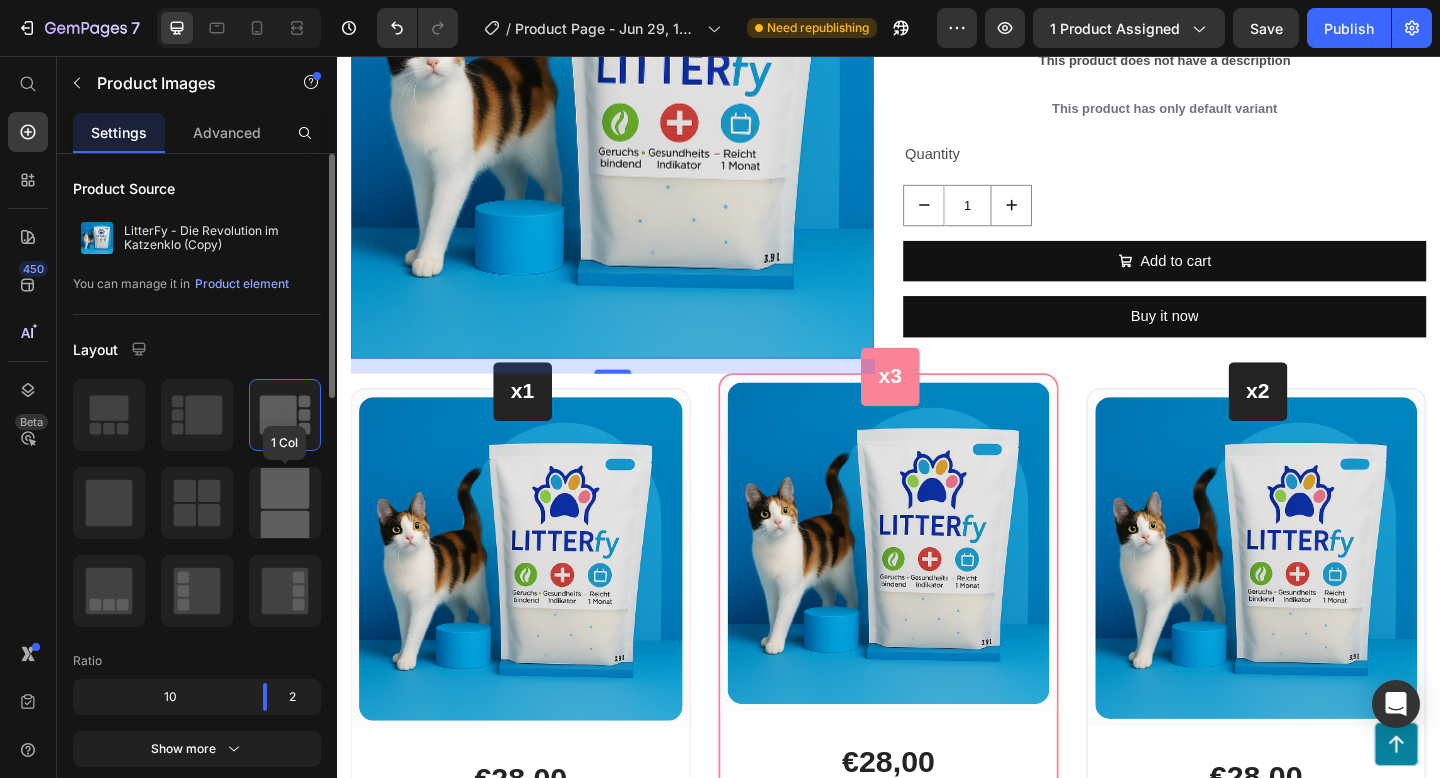 click 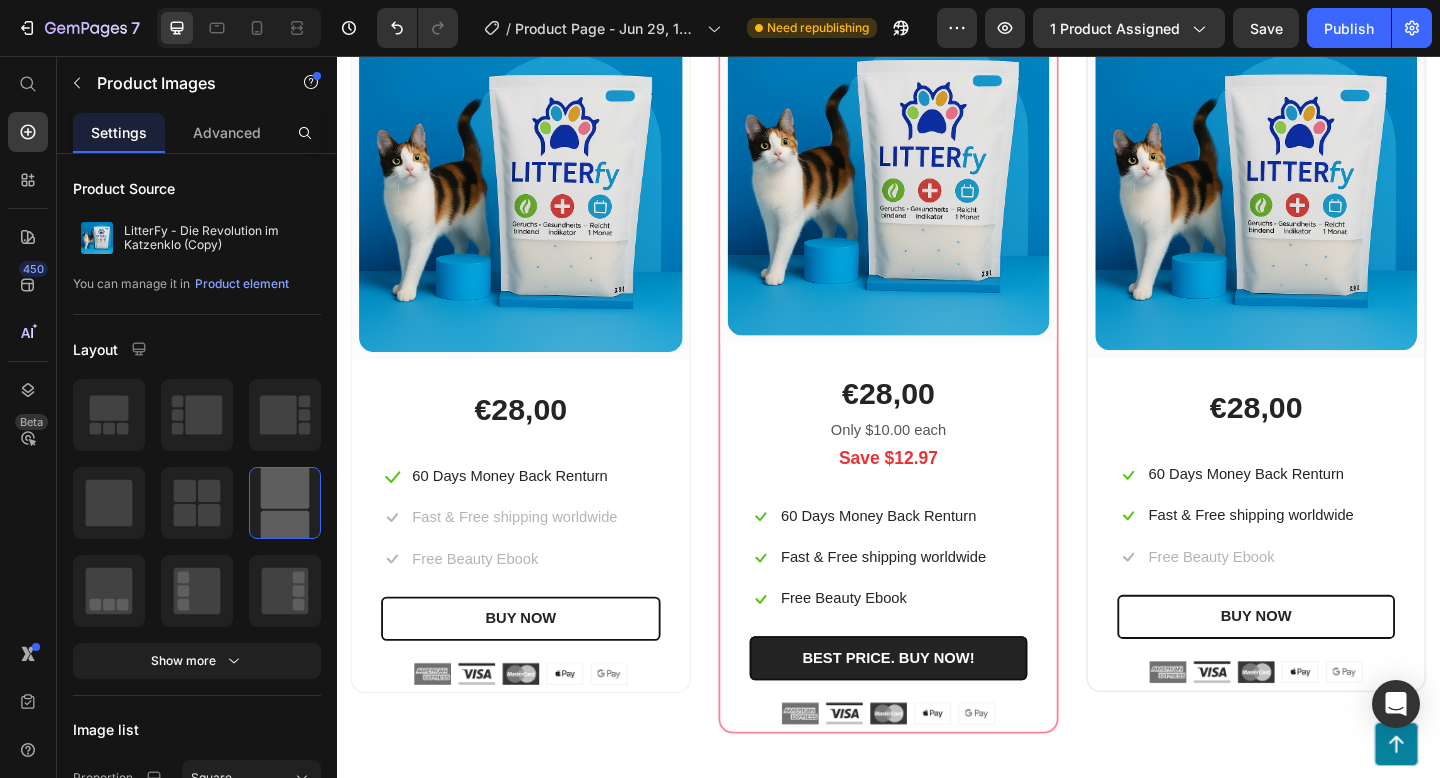scroll, scrollTop: 4138, scrollLeft: 0, axis: vertical 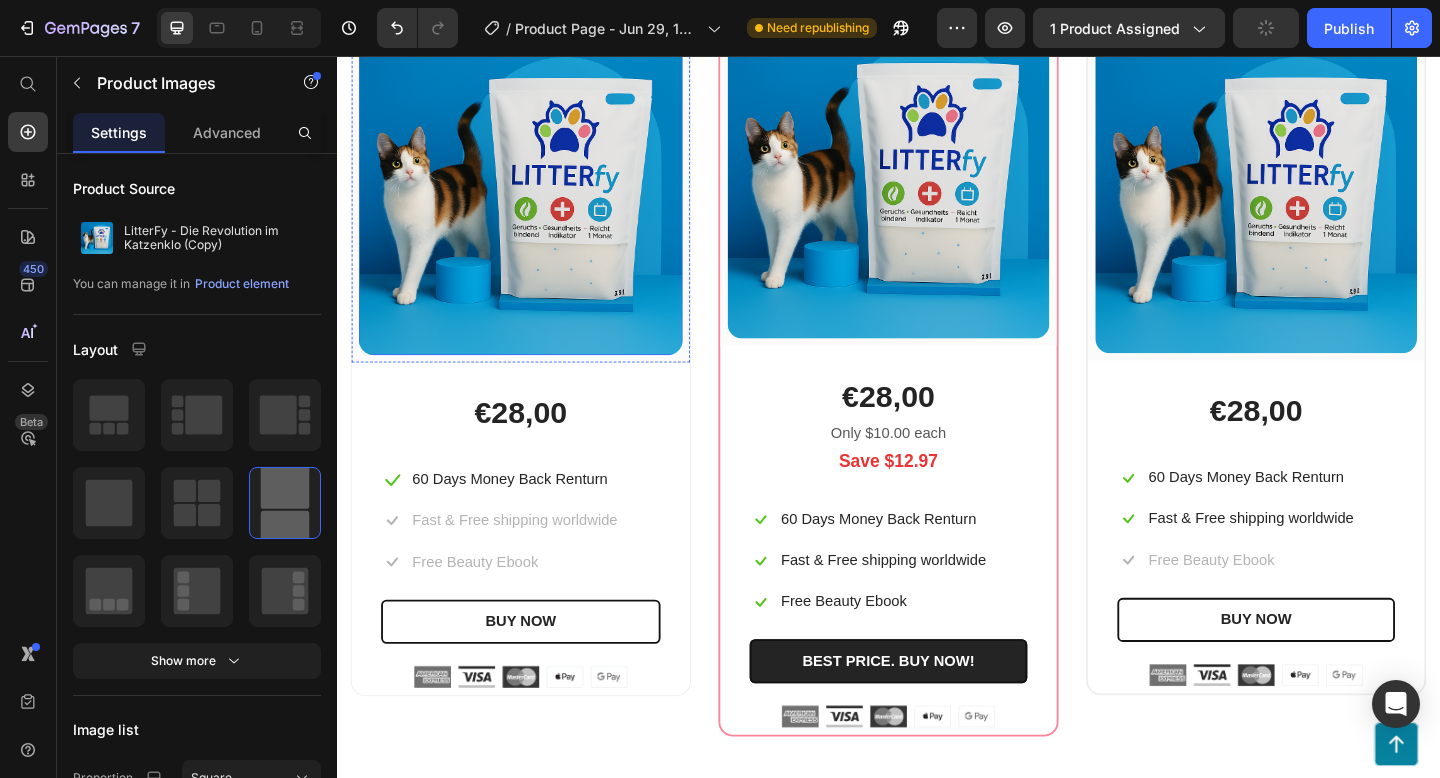 click at bounding box center (537, 206) 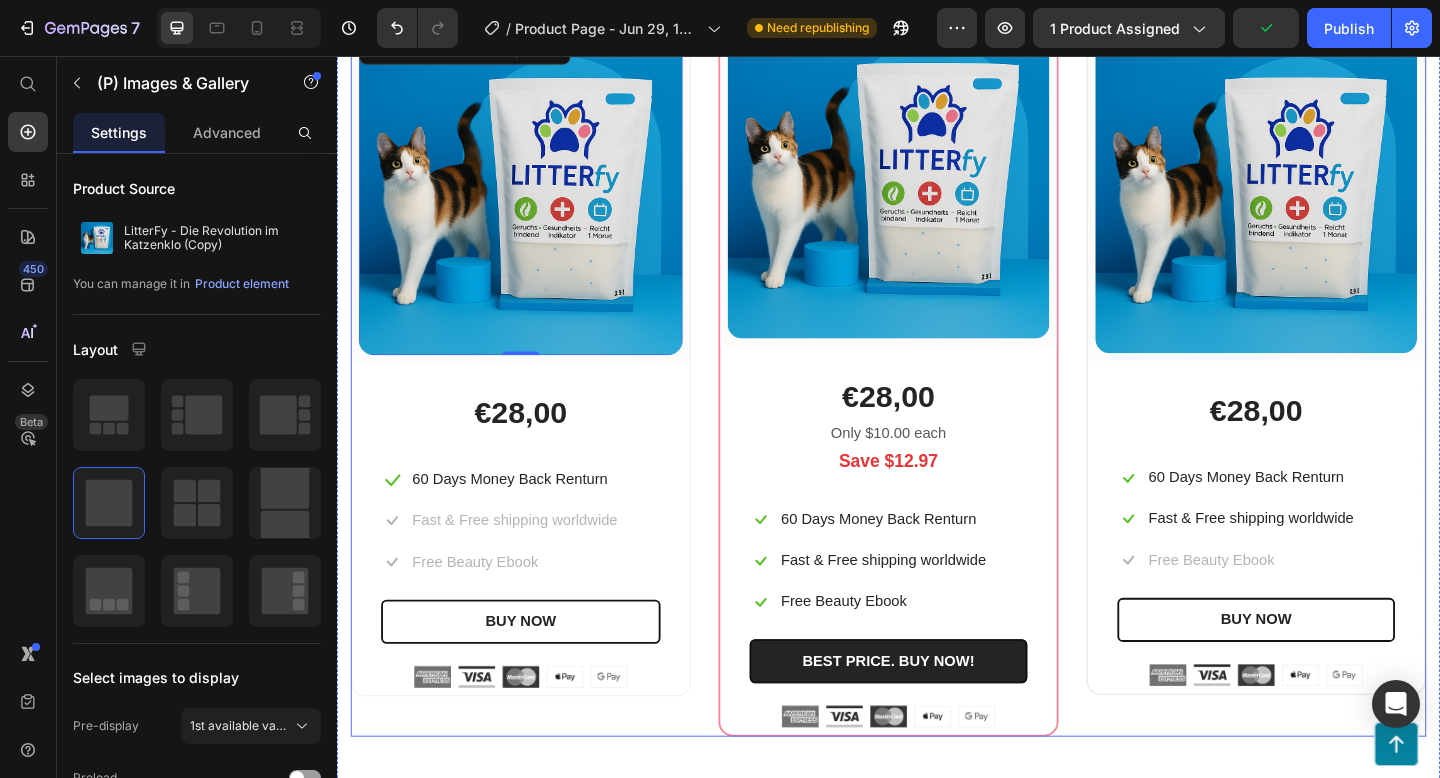 click on "x1 Heading Row (P) Images & Gallery   0 Row €28,00 (P) Price
Icon 60 Days Money Back Renturn Text block Row
Icon Fast & Free shipping worldwide Text block Row
Icon Free Beauty Ebook Text block Row BUY NOW (P) Cart Button Image Image Image Image Image Row Row Product Row x3 Heading Row (P) Images & Gallery Row €28,00 (P) Price Only $10.00 each Text block Save $12.97 Text block
Icon 60 Days Money Back Renturn Text block Row
Icon Fast & Free shipping worldwide Text block Row
Icon Free Beauty Ebook Text block Row BEST PRICE. BUY NOW! (P) Cart Button Image Image Image Image Image Row Row Product Row x2 Heading Row (P) Images & Gallery Row €28,00 (P) Price
Icon 60 Days Money Back Renturn Text block Row
Icon Fast & Free shipping worldwide Text block Row
Icon Free Beauty Ebook Text block Row BUY NOW (P) Cart Button Image Image Image Image Image Row Row Product Row Row" at bounding box center [937, 400] 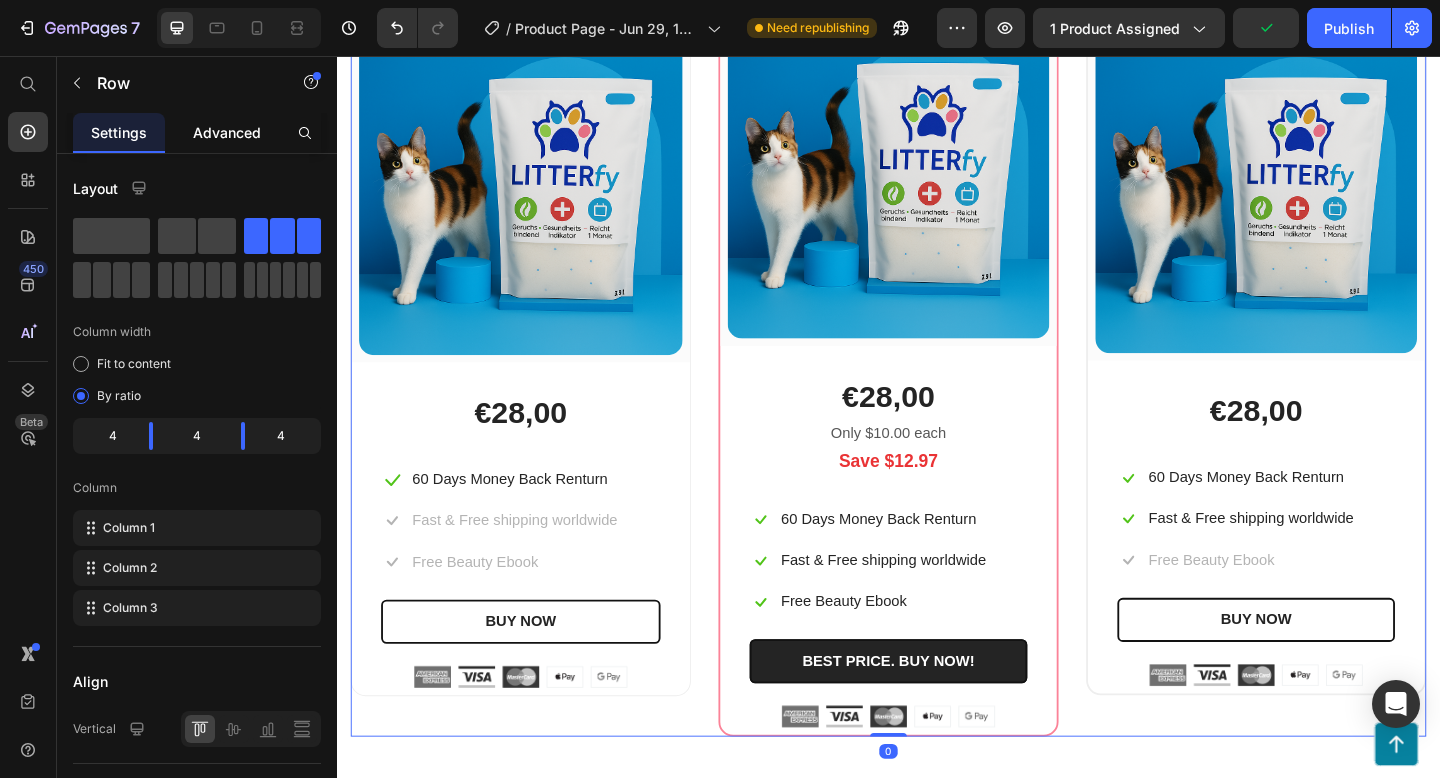 click on "Advanced" at bounding box center [227, 132] 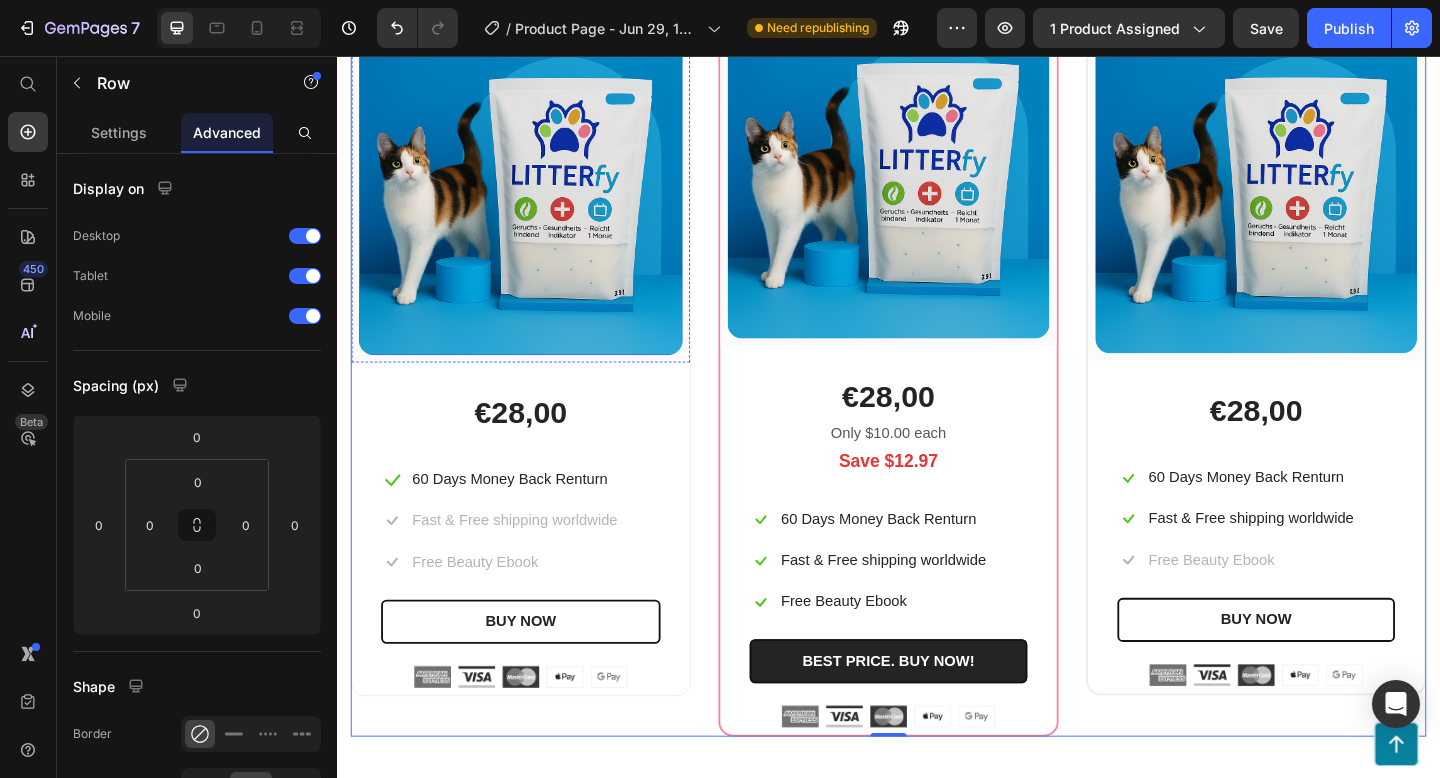 click at bounding box center (537, 206) 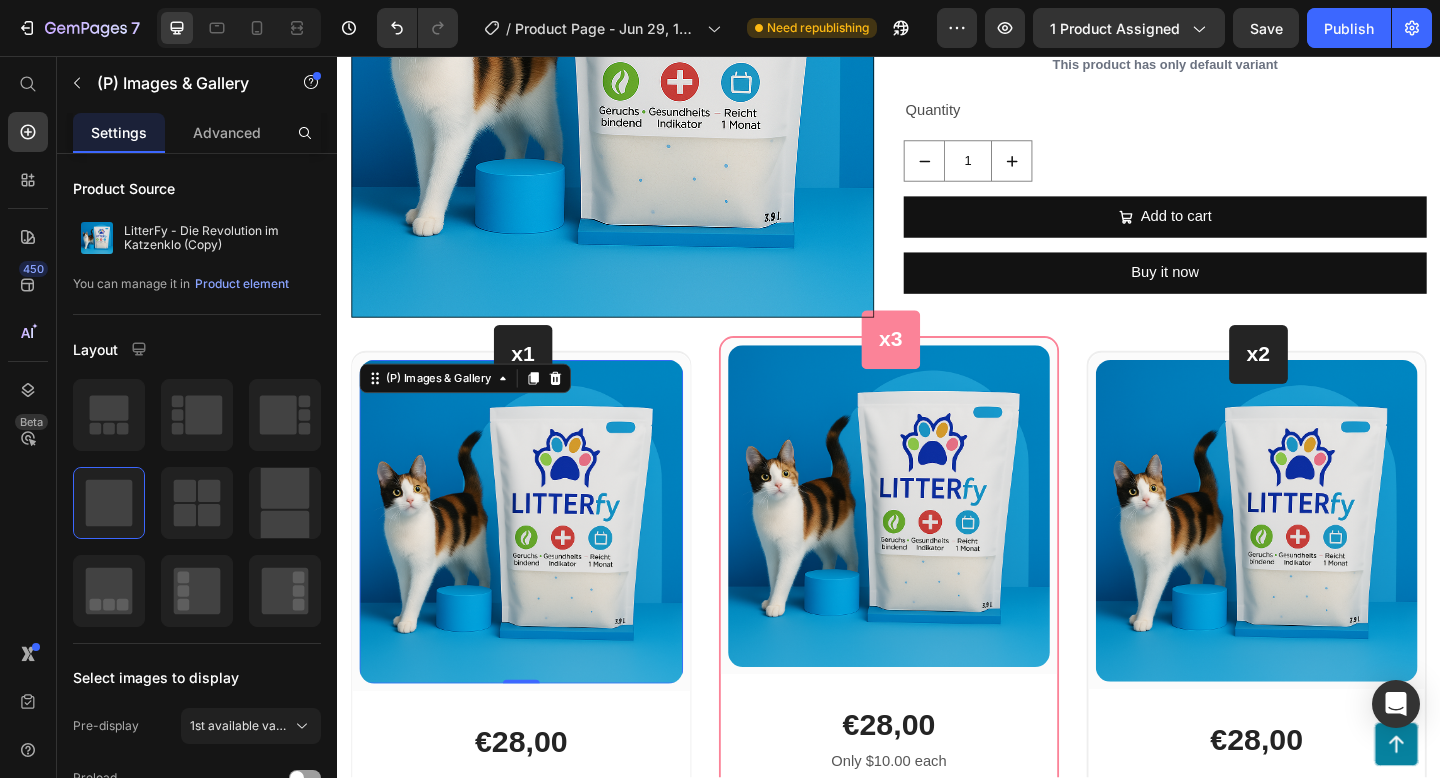 scroll, scrollTop: 4217, scrollLeft: 0, axis: vertical 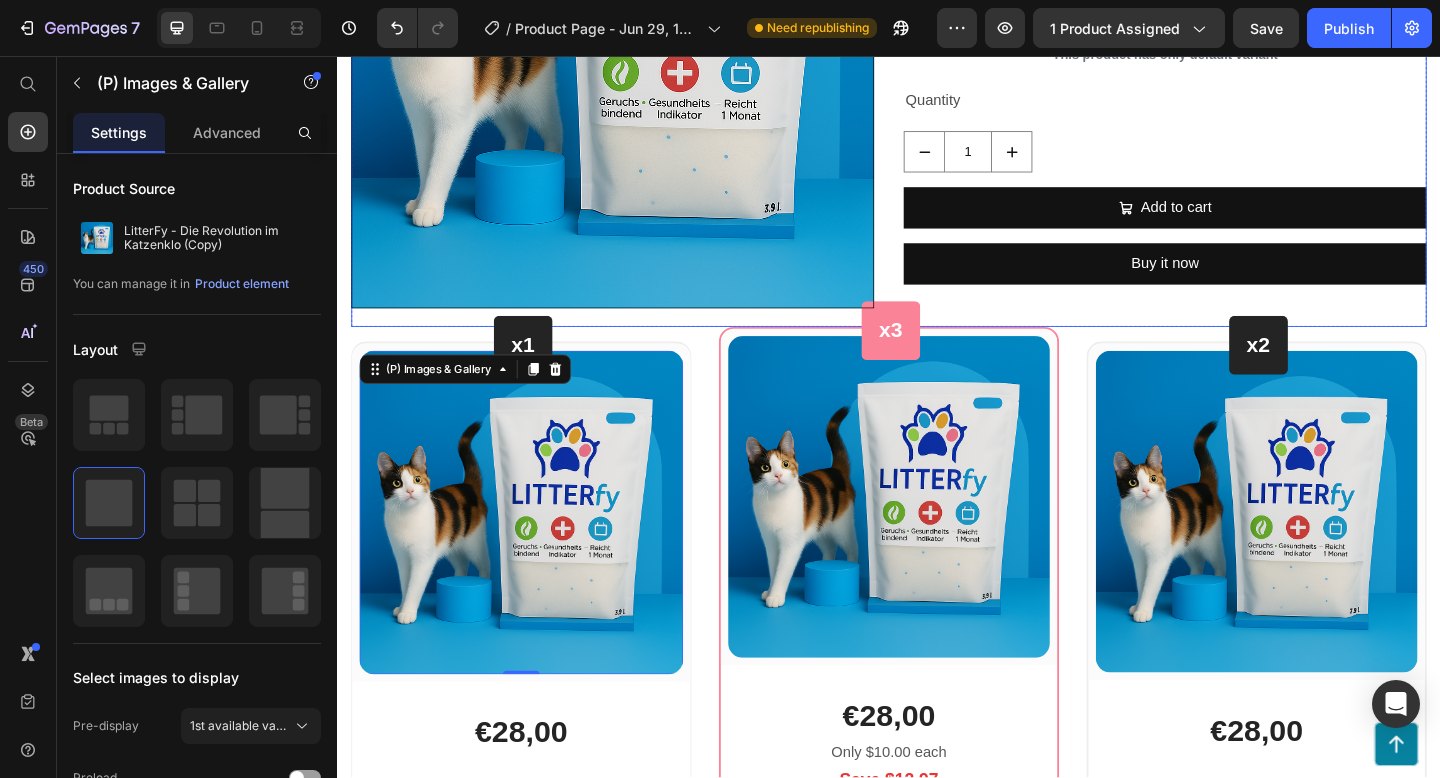 click on "Product Images" at bounding box center [636, 55] 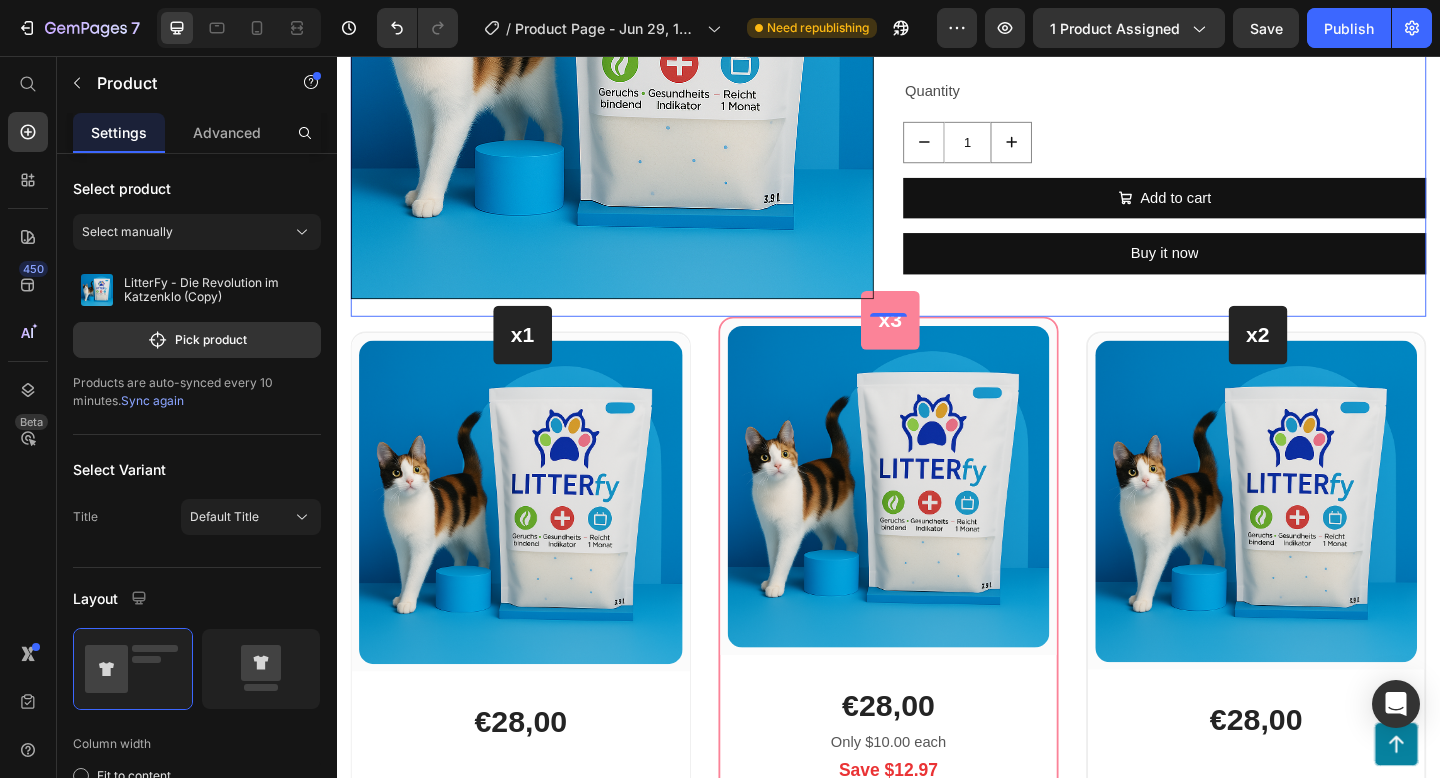 scroll, scrollTop: 3800, scrollLeft: 0, axis: vertical 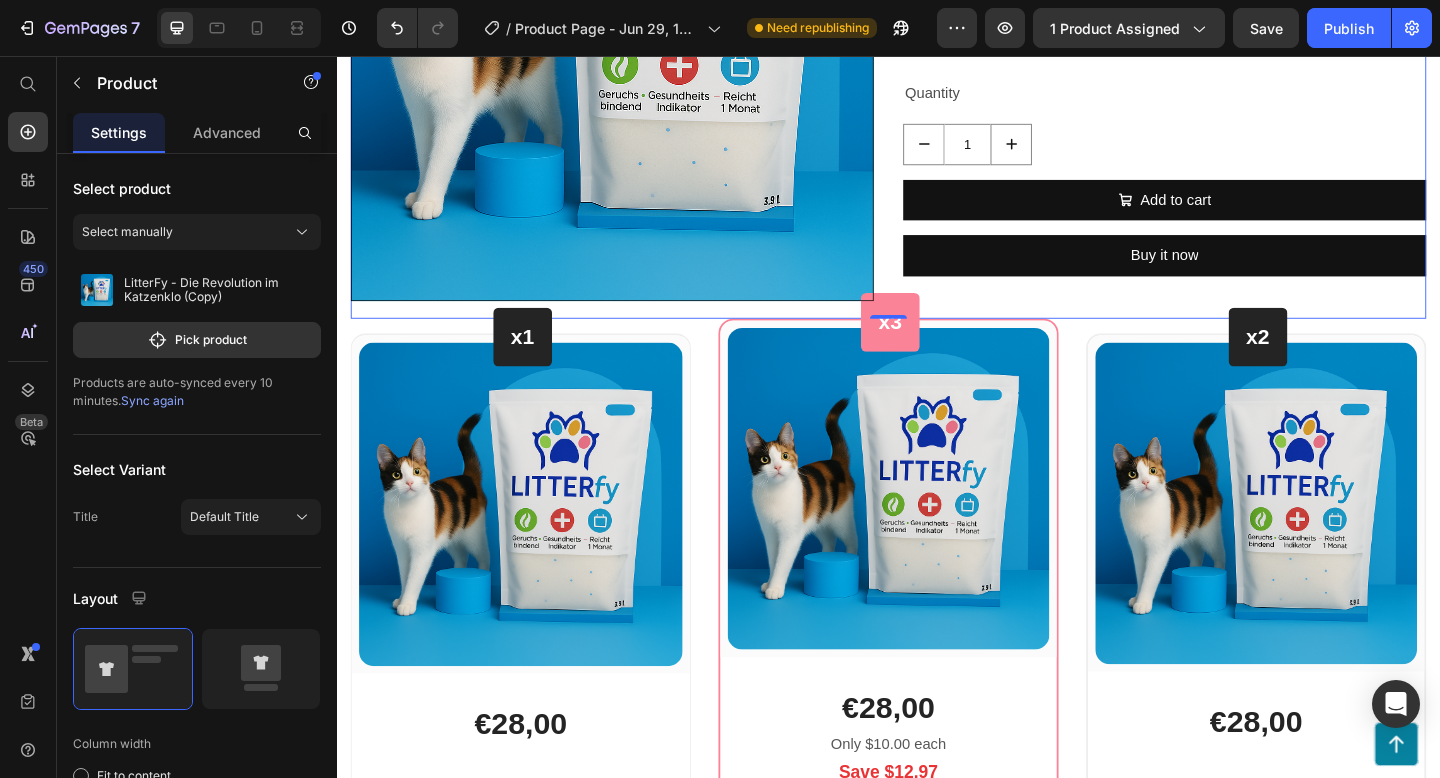 click 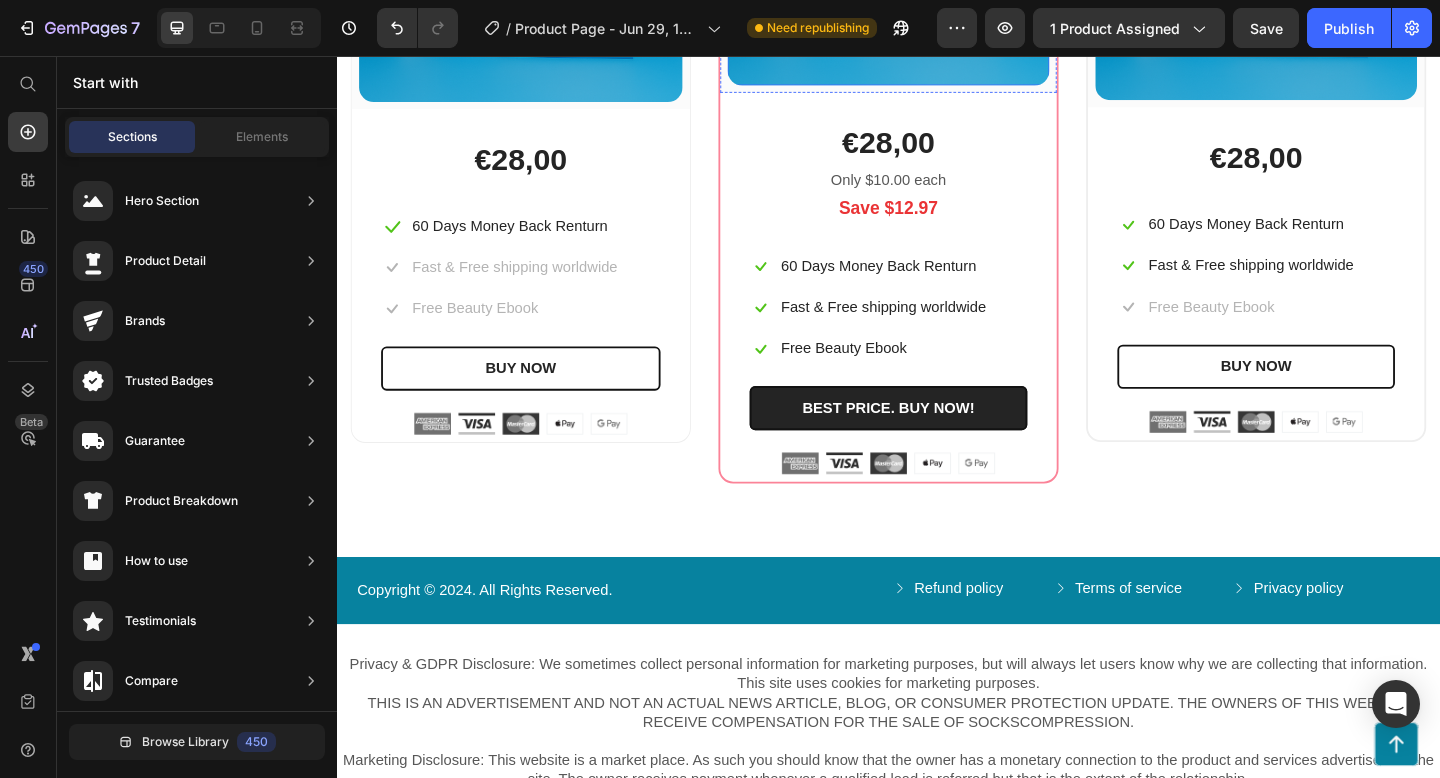 scroll, scrollTop: 3827, scrollLeft: 0, axis: vertical 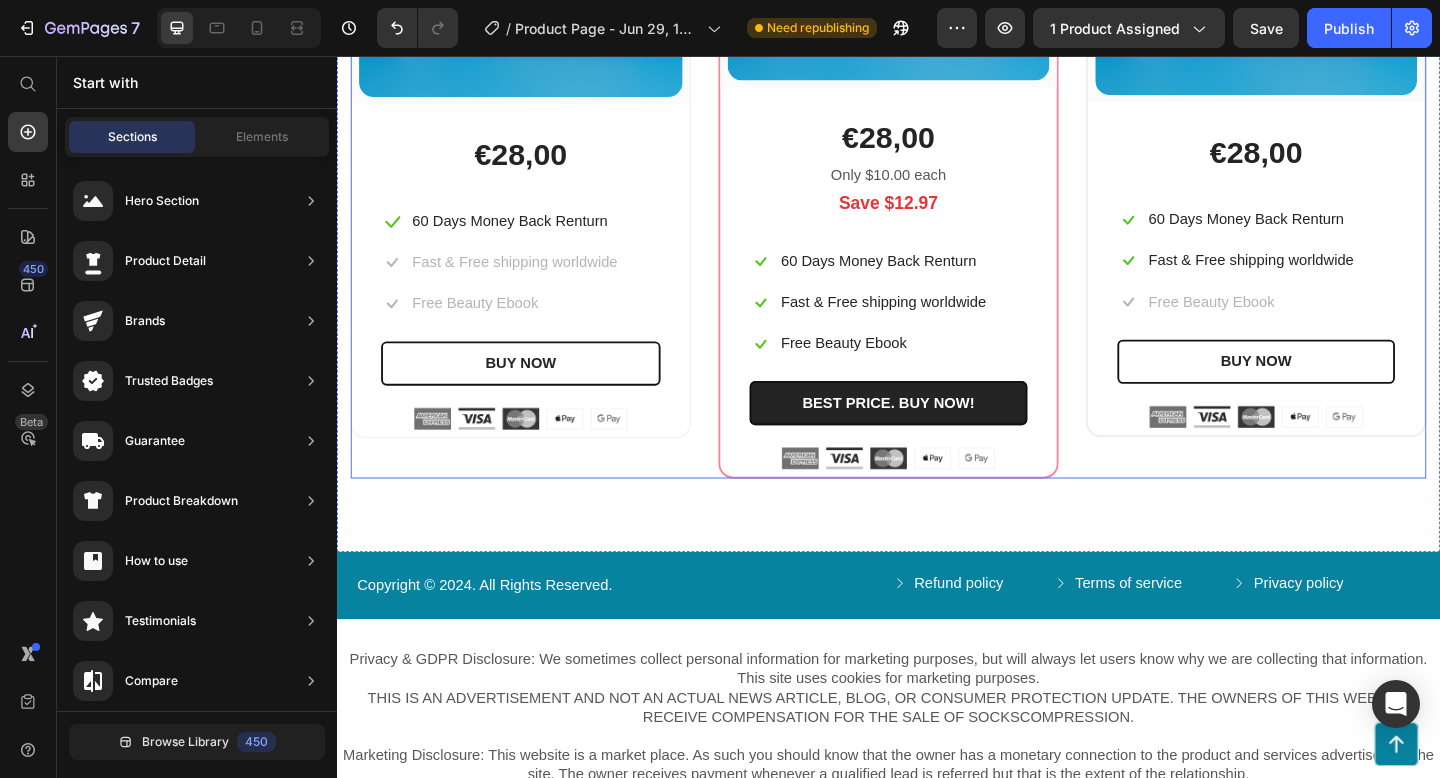 click on "Sparen bei LitterFy Heading Alle was die Katzentoilette braucht Text block" at bounding box center (937, -364) 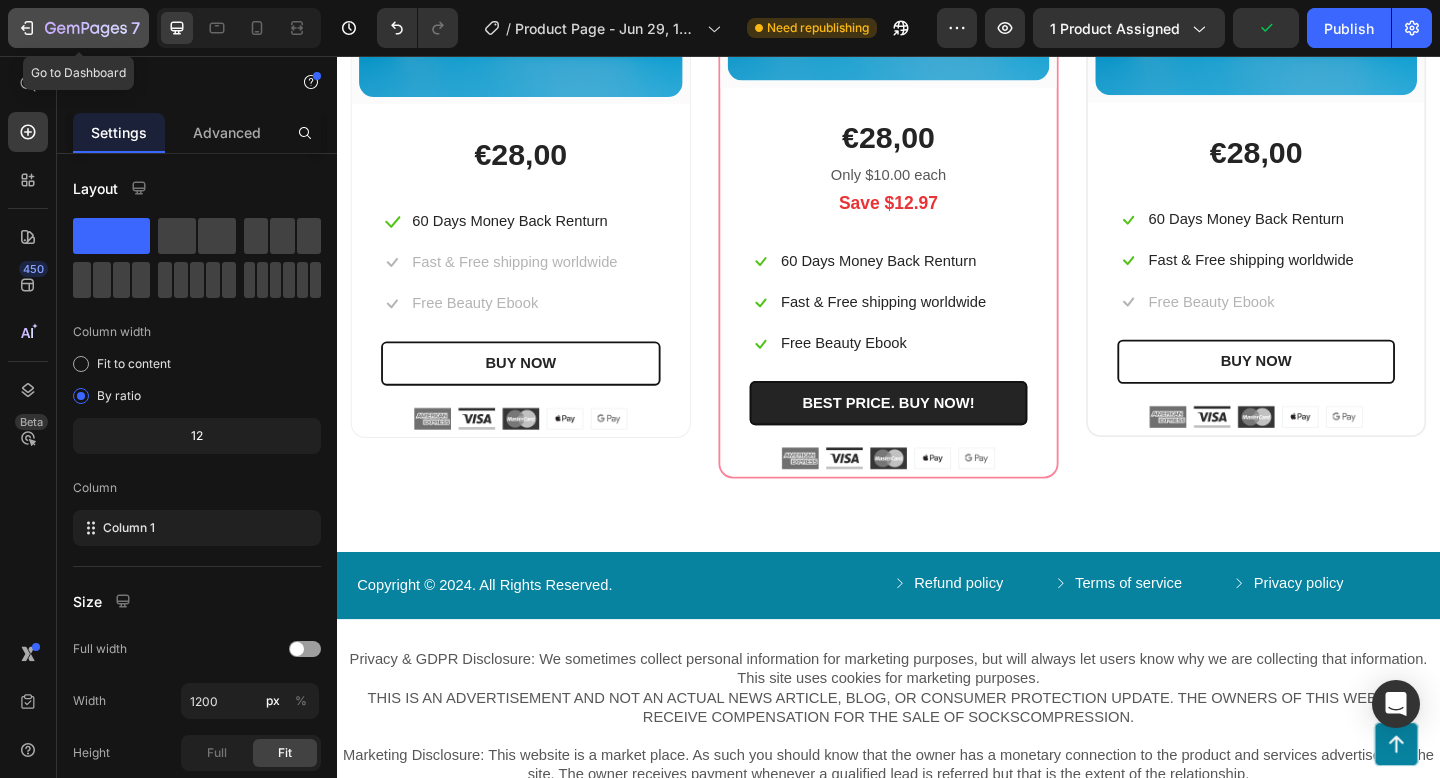 click 